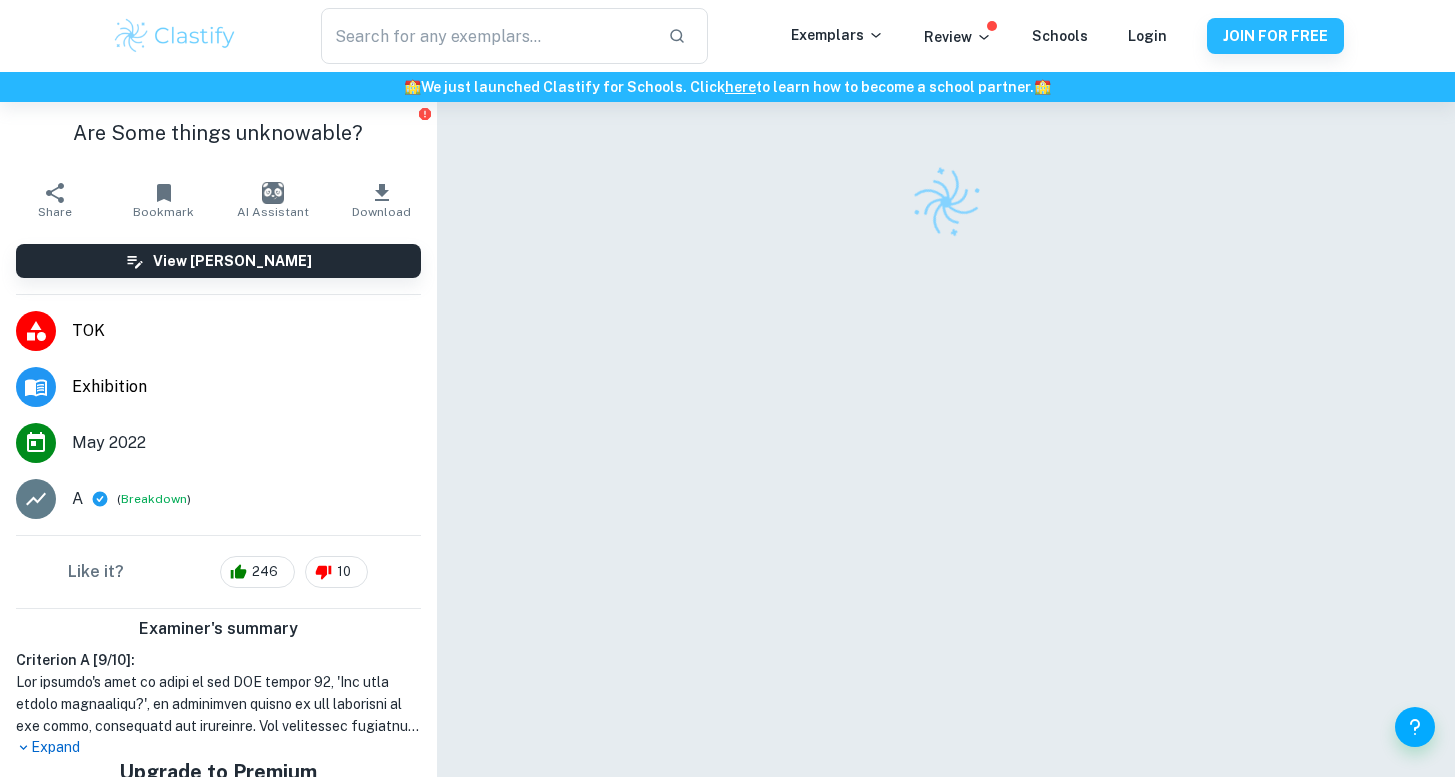 scroll, scrollTop: 26, scrollLeft: 0, axis: vertical 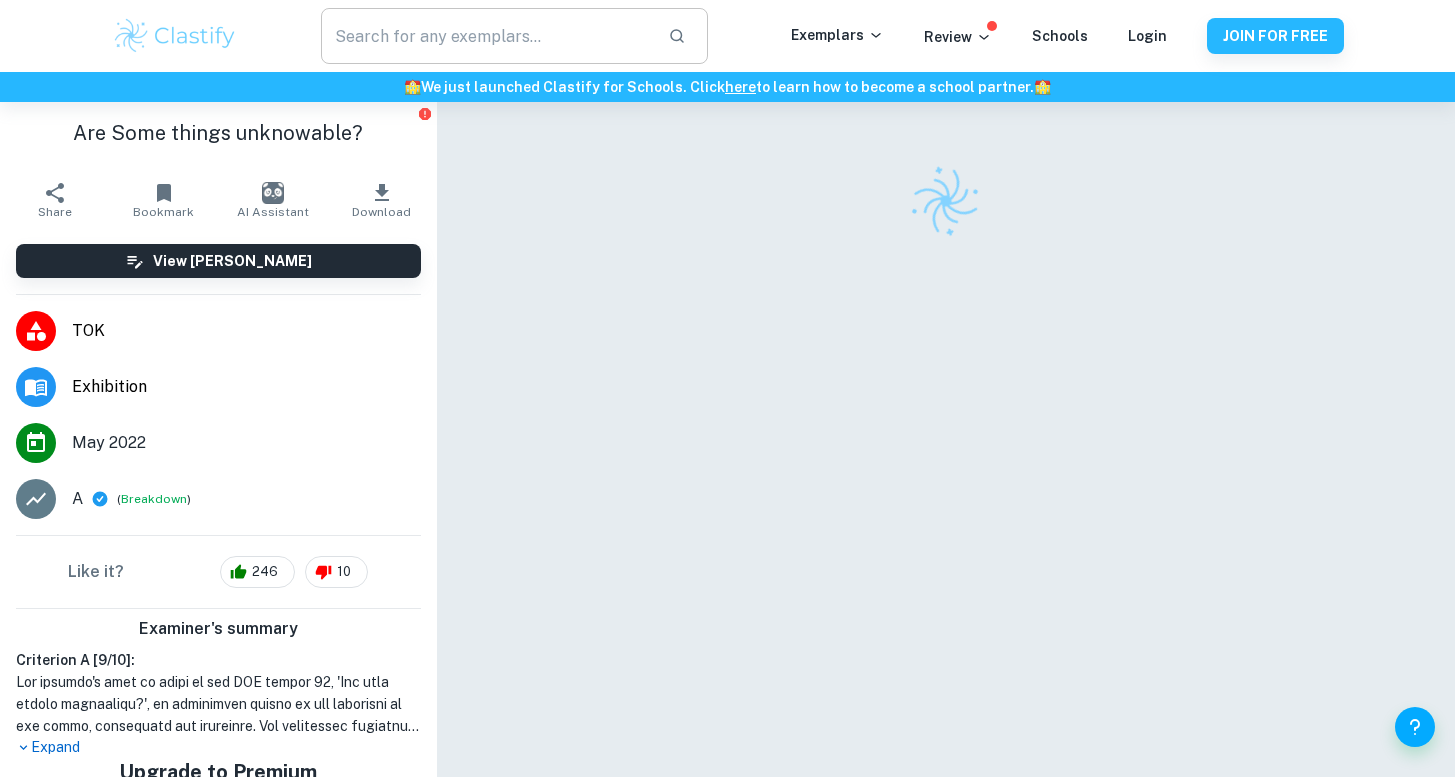 click at bounding box center [486, 36] 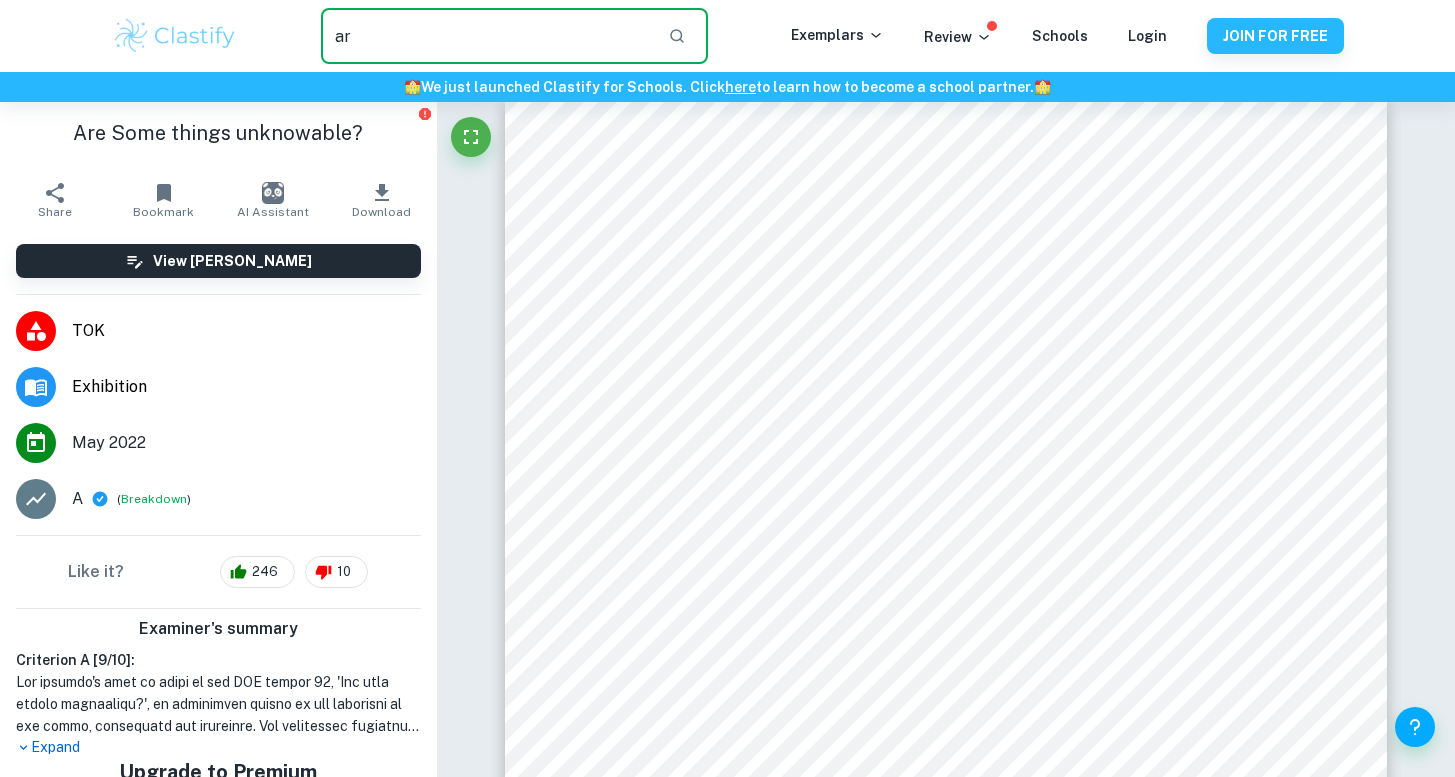 type on "a" 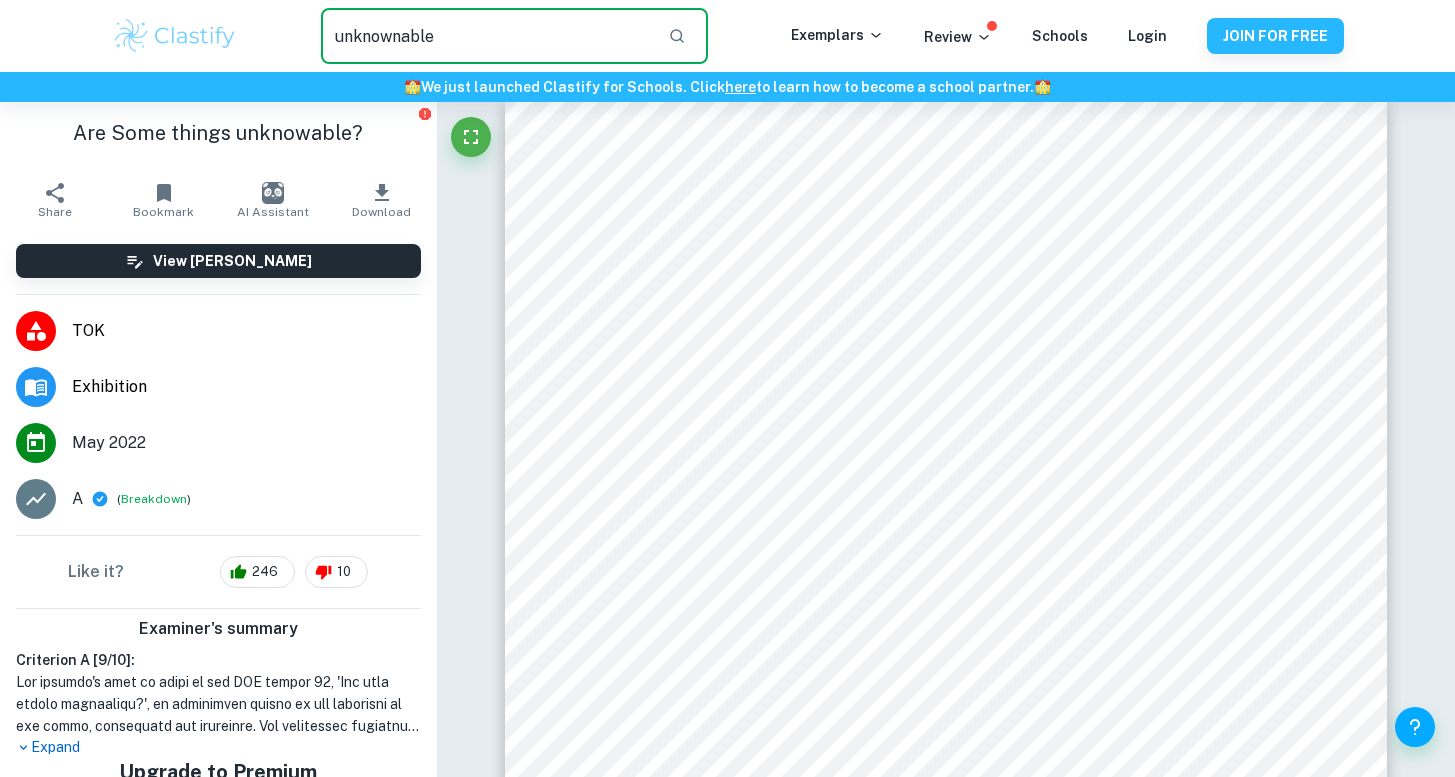 type on "unknownable" 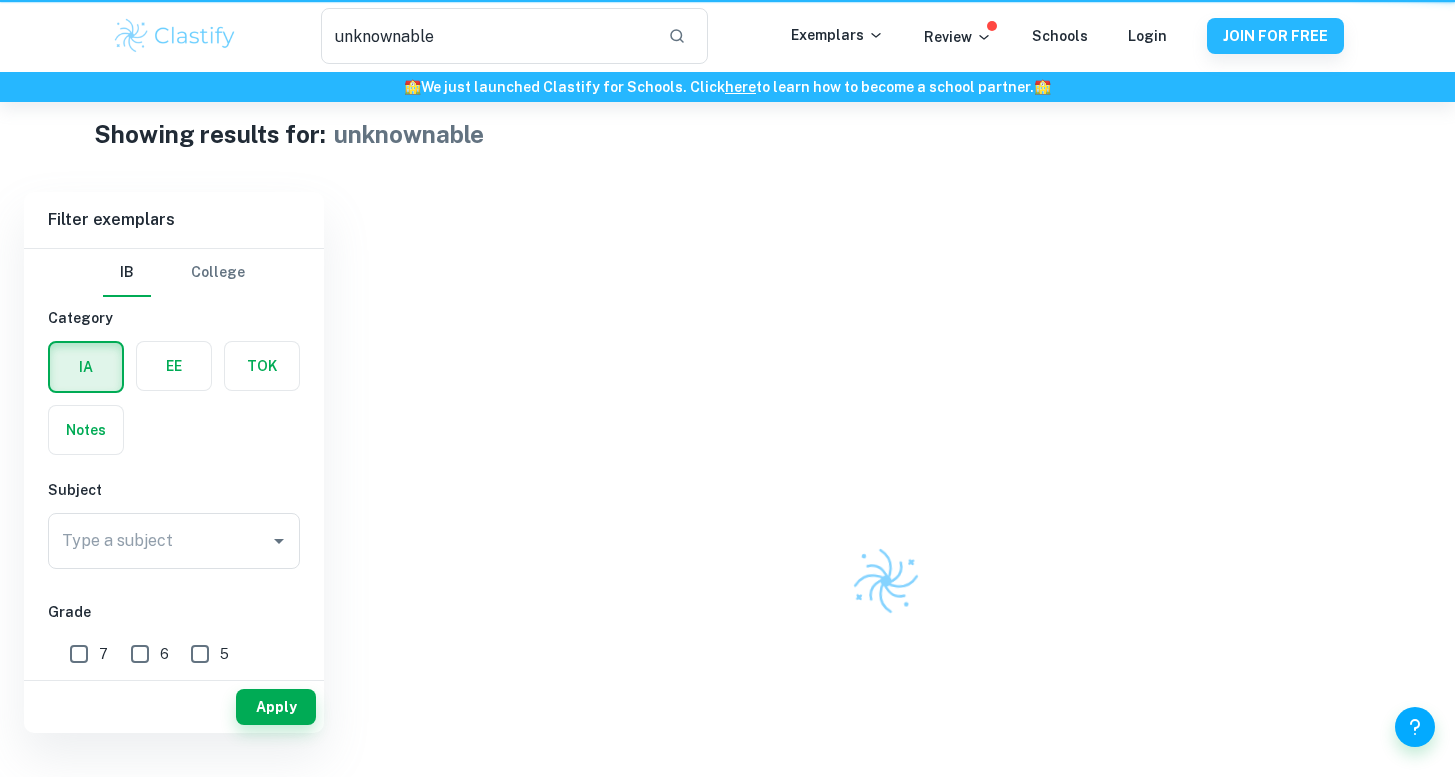 scroll, scrollTop: 0, scrollLeft: 0, axis: both 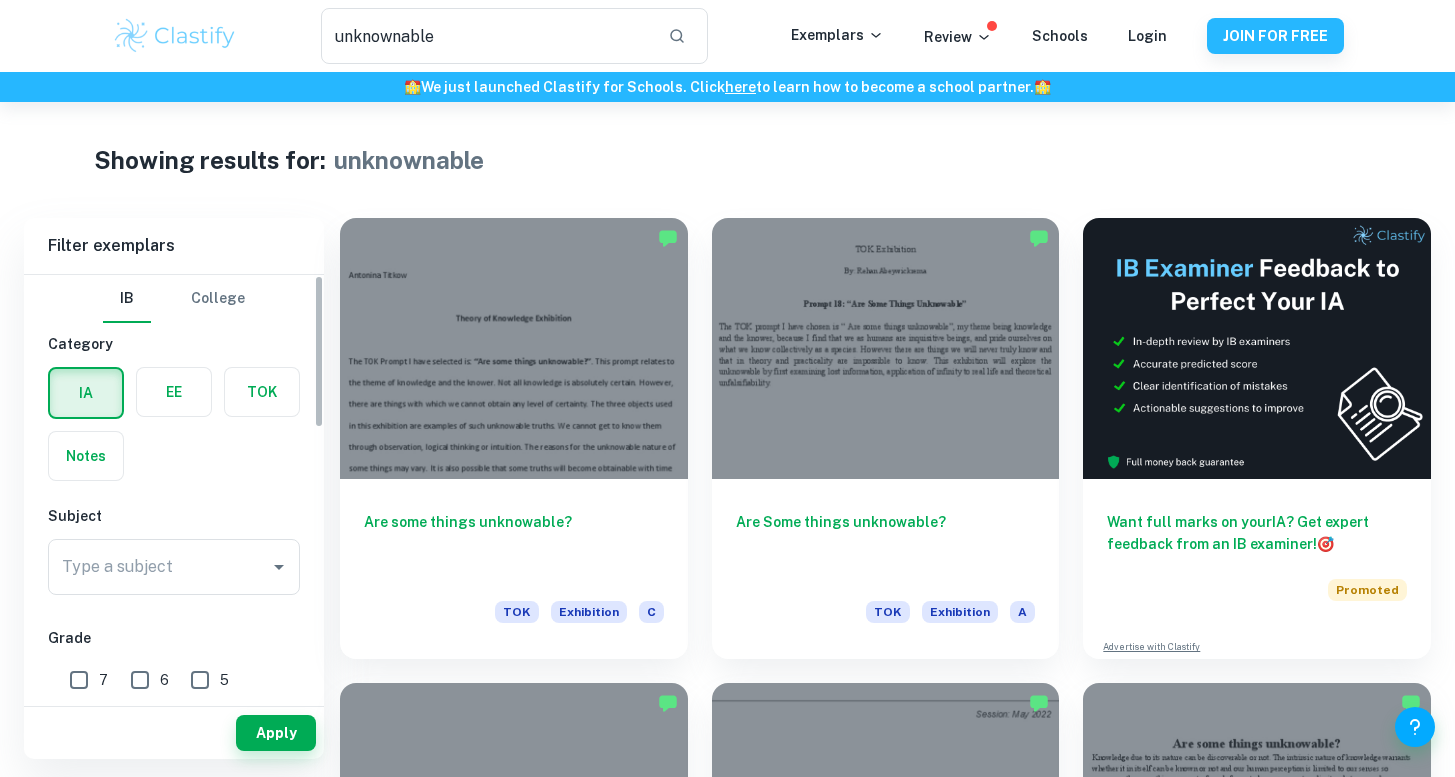 click at bounding box center (262, 392) 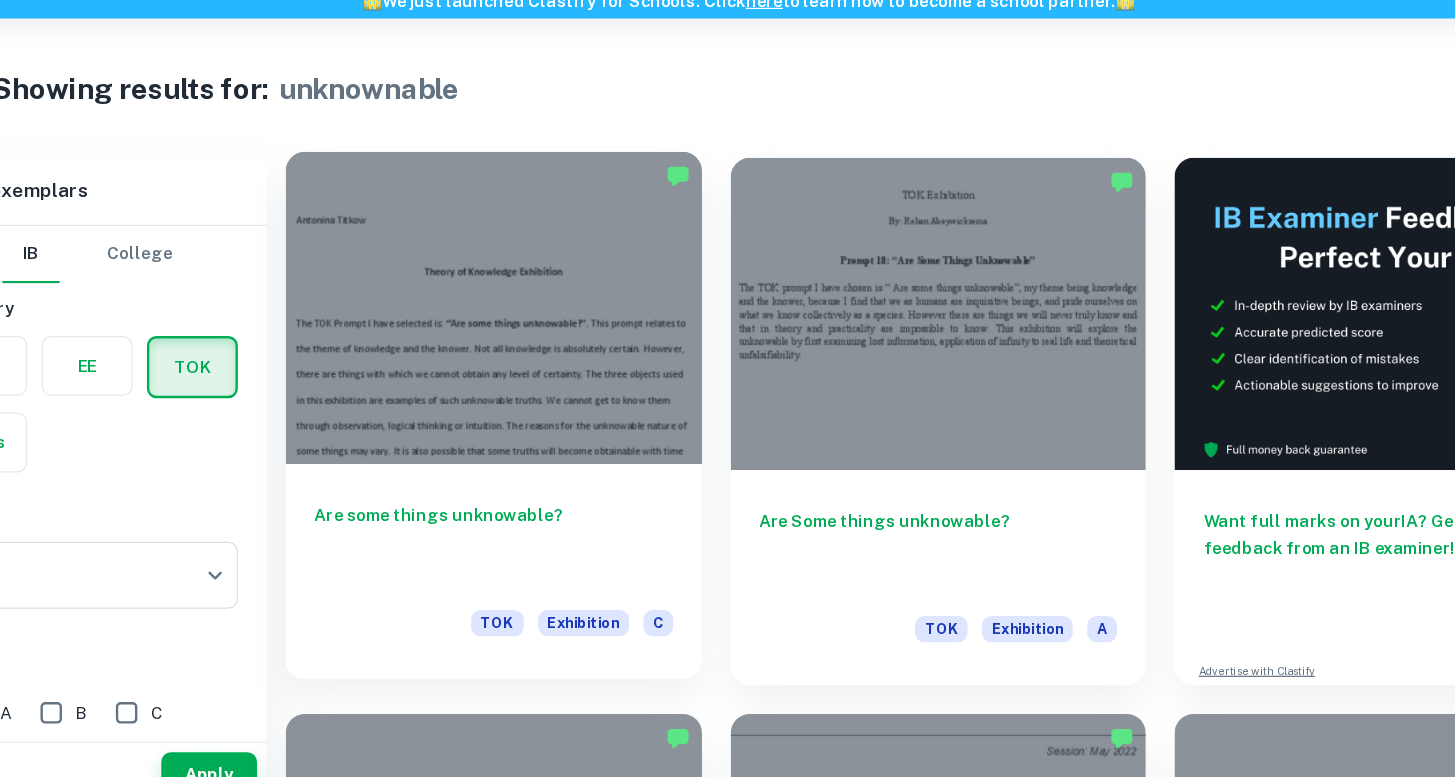 click on "Are some things unknowable?" at bounding box center [514, 539] 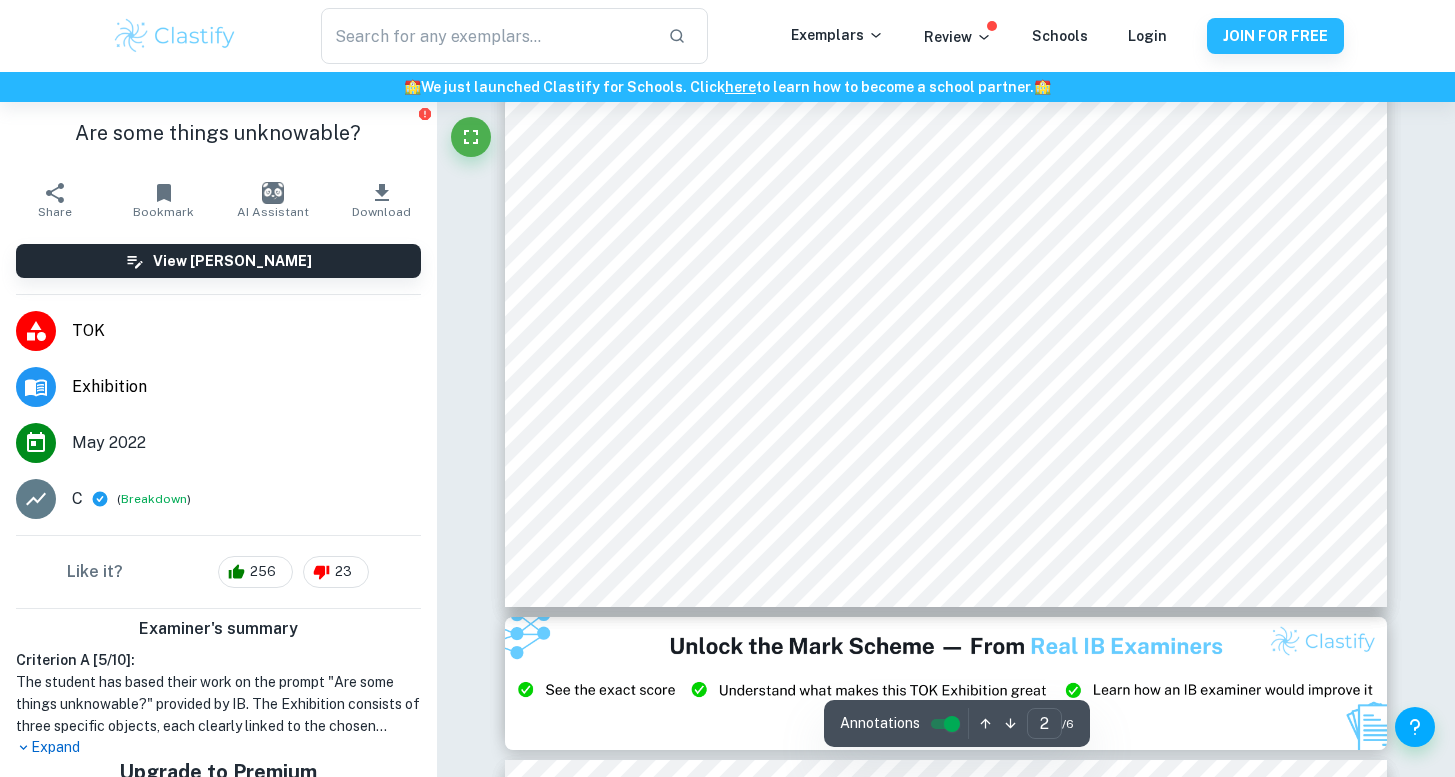 scroll, scrollTop: 2168, scrollLeft: 0, axis: vertical 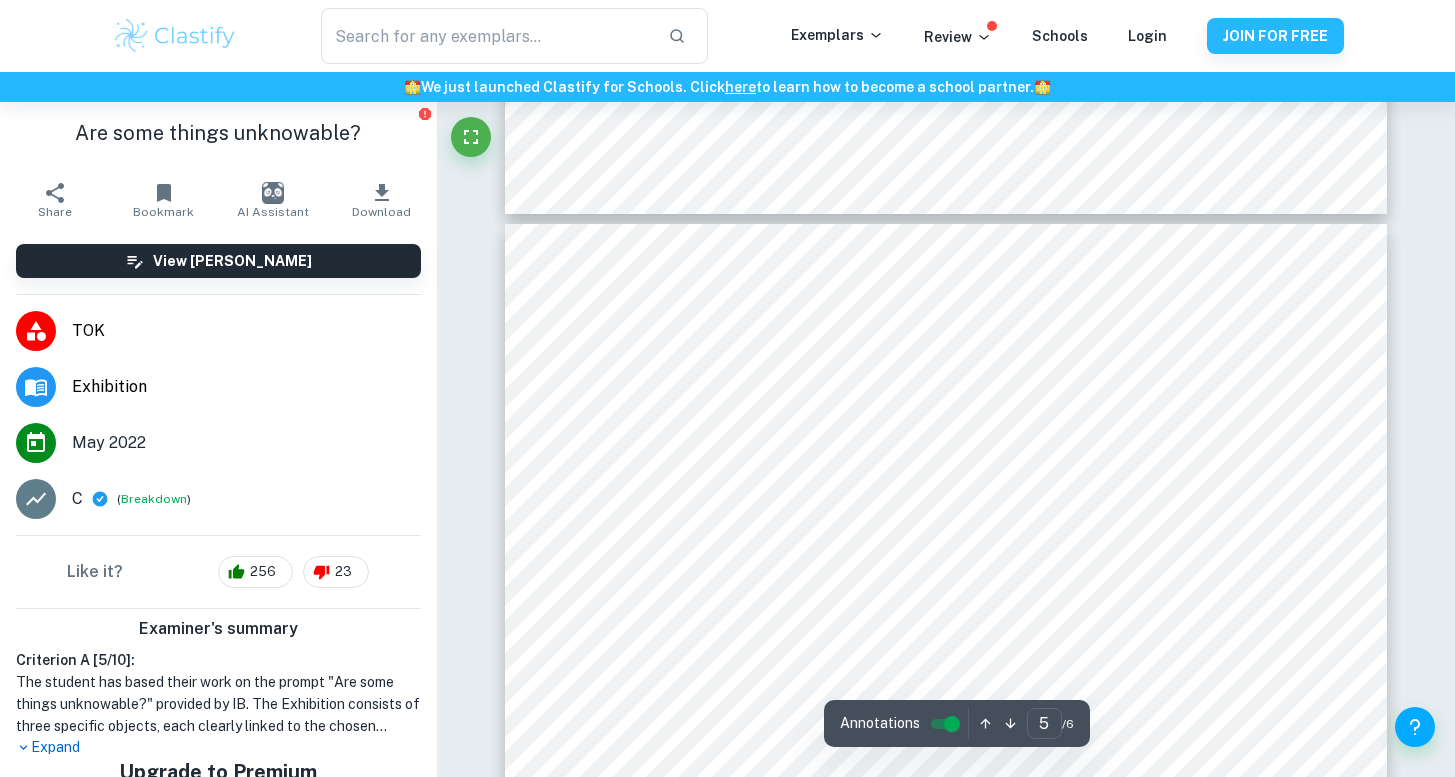 type on "4" 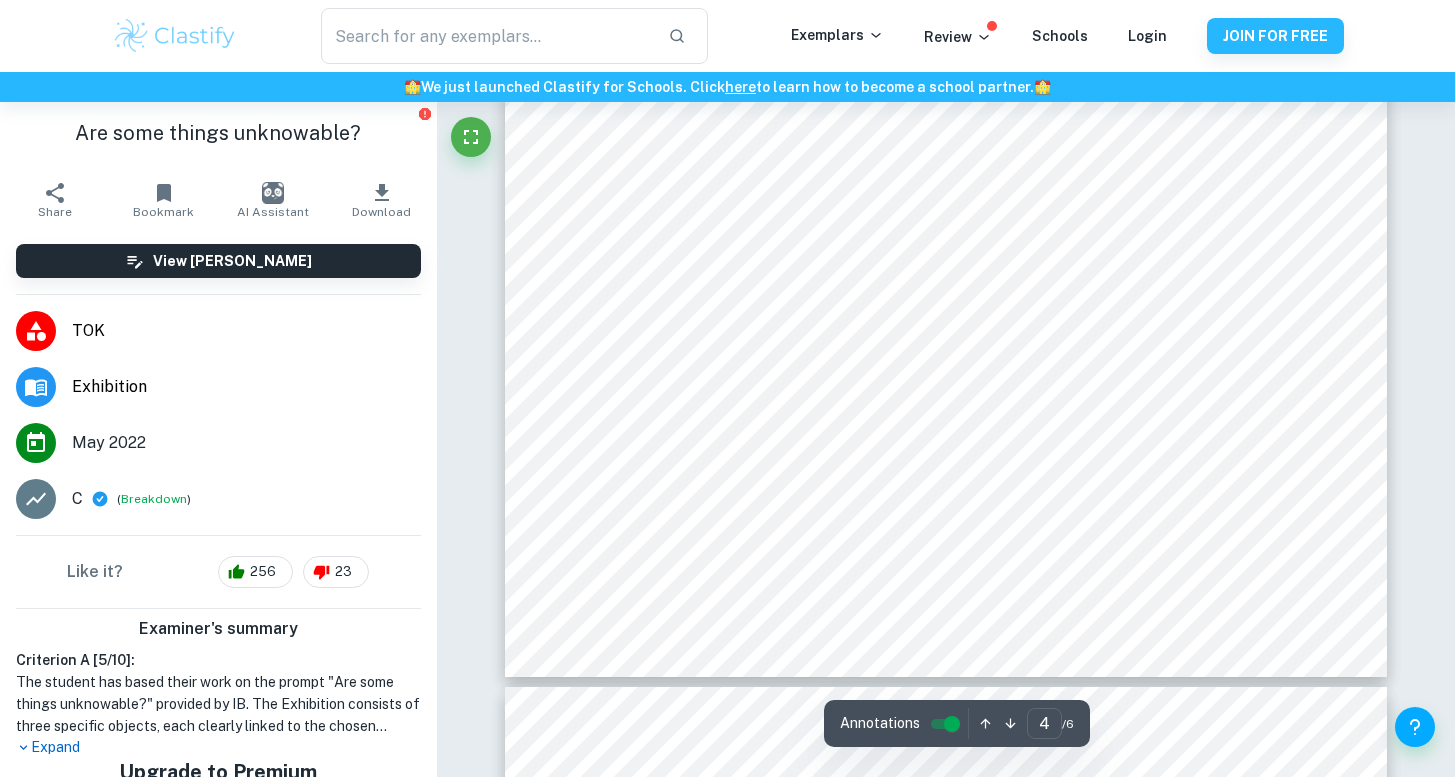 scroll, scrollTop: 4696, scrollLeft: 0, axis: vertical 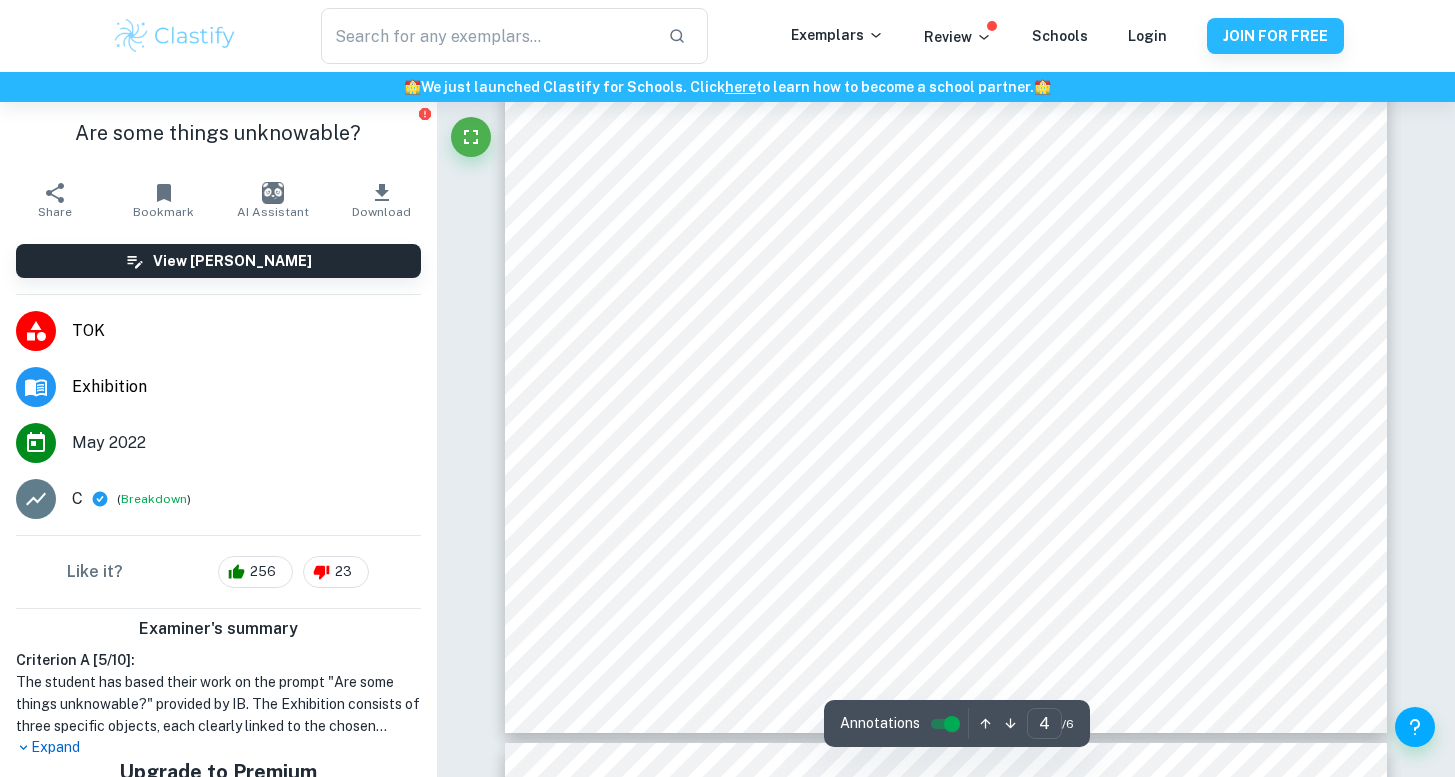 type on "unknownable" 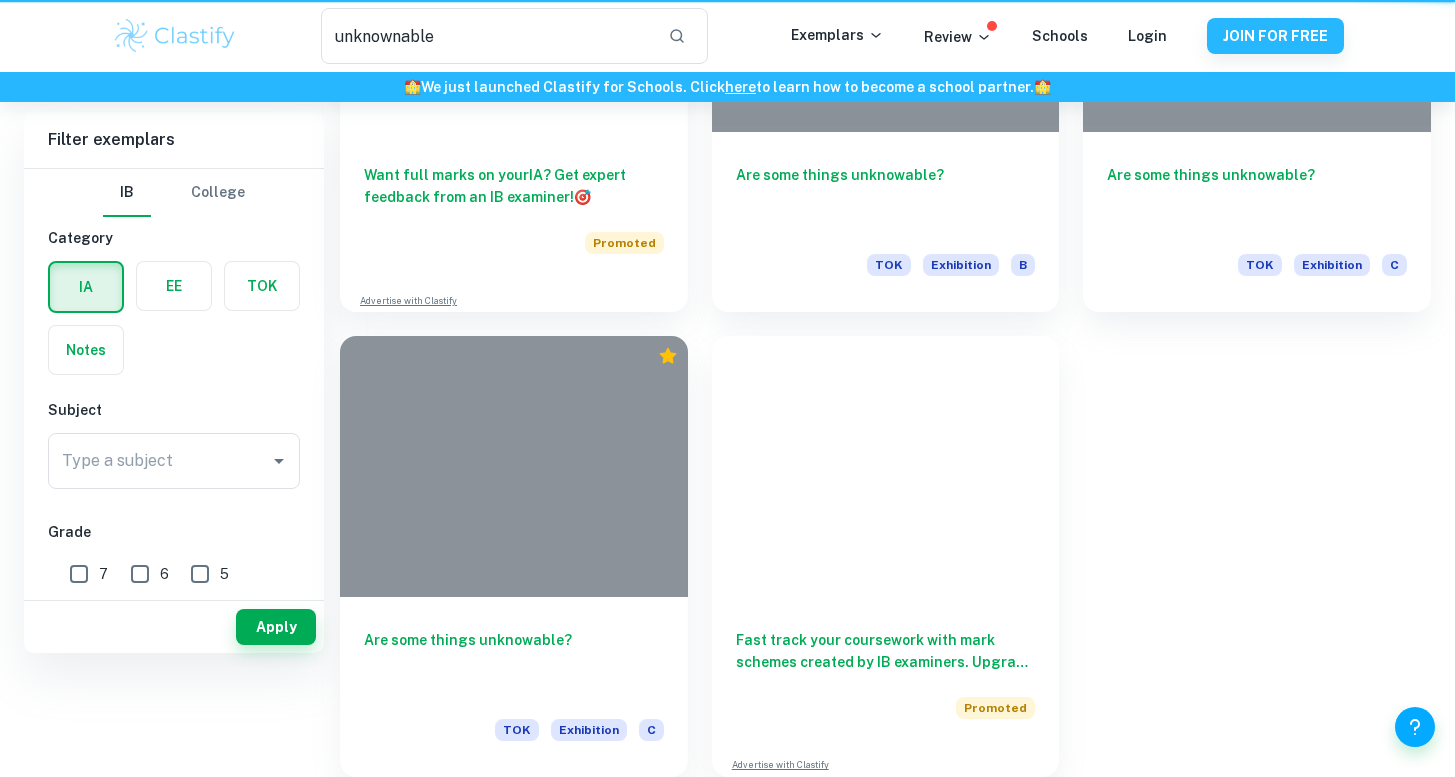 scroll, scrollTop: 0, scrollLeft: 0, axis: both 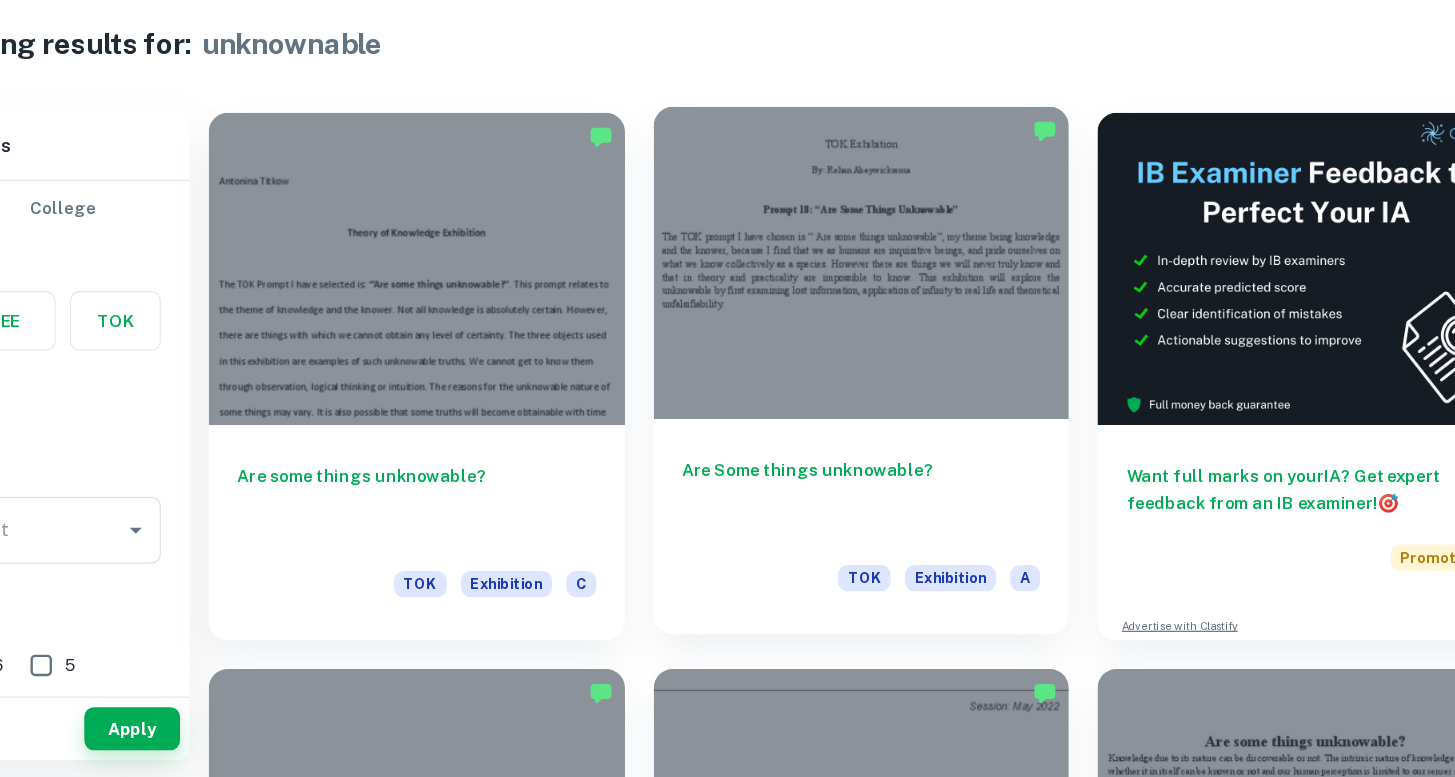 click on "Are Some things unknowable?" at bounding box center [886, 539] 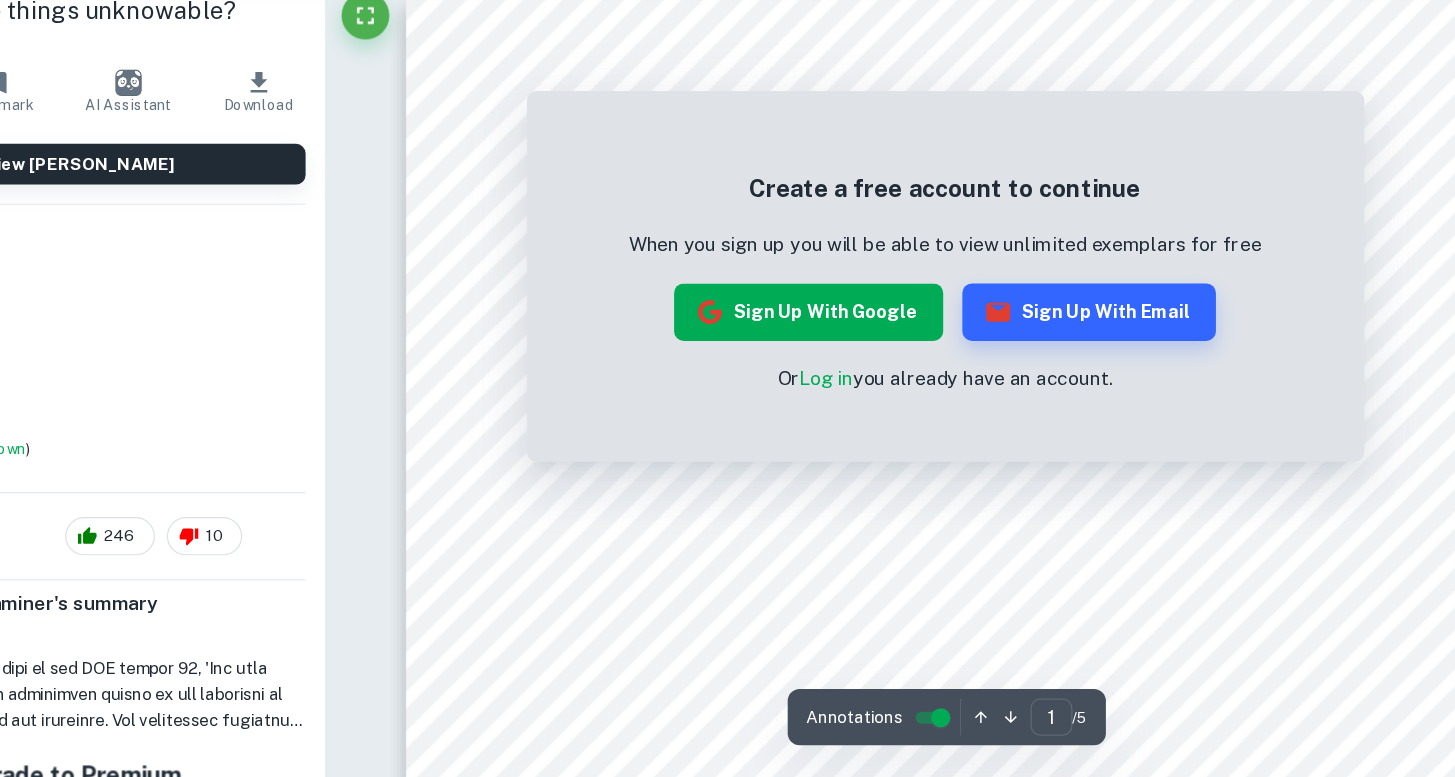 click on "Sign up with Google" at bounding box center (841, 385) 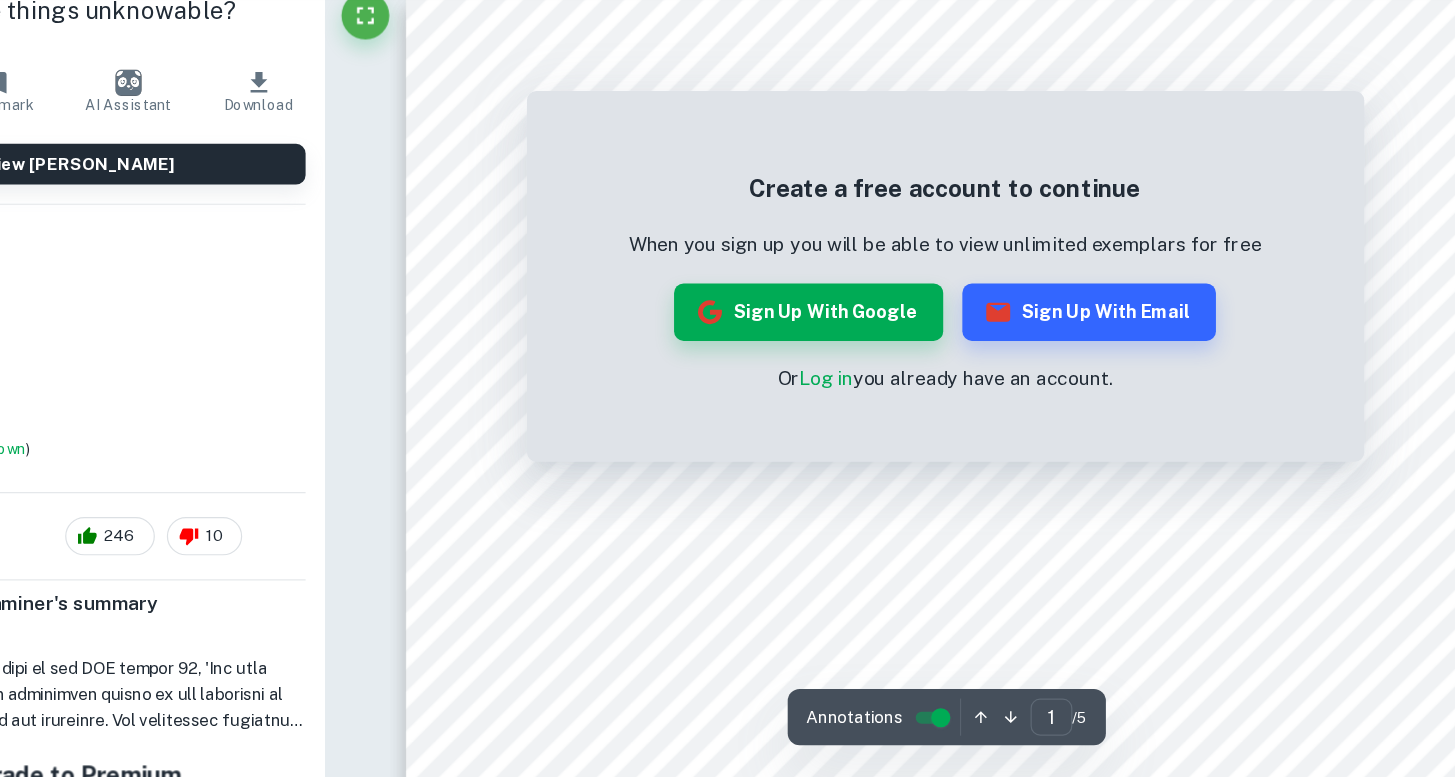 click on "Log in" at bounding box center (856, 440) 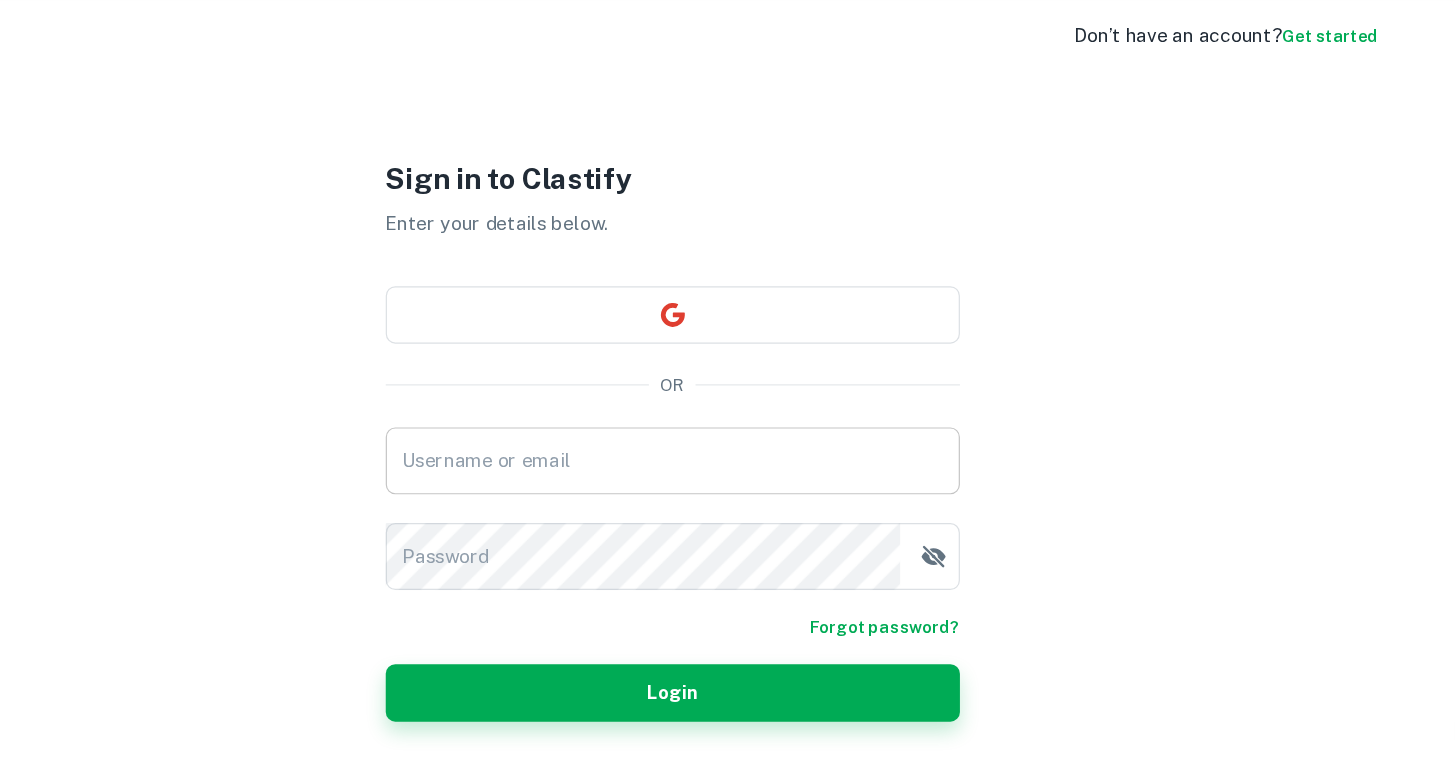 scroll, scrollTop: 102, scrollLeft: 0, axis: vertical 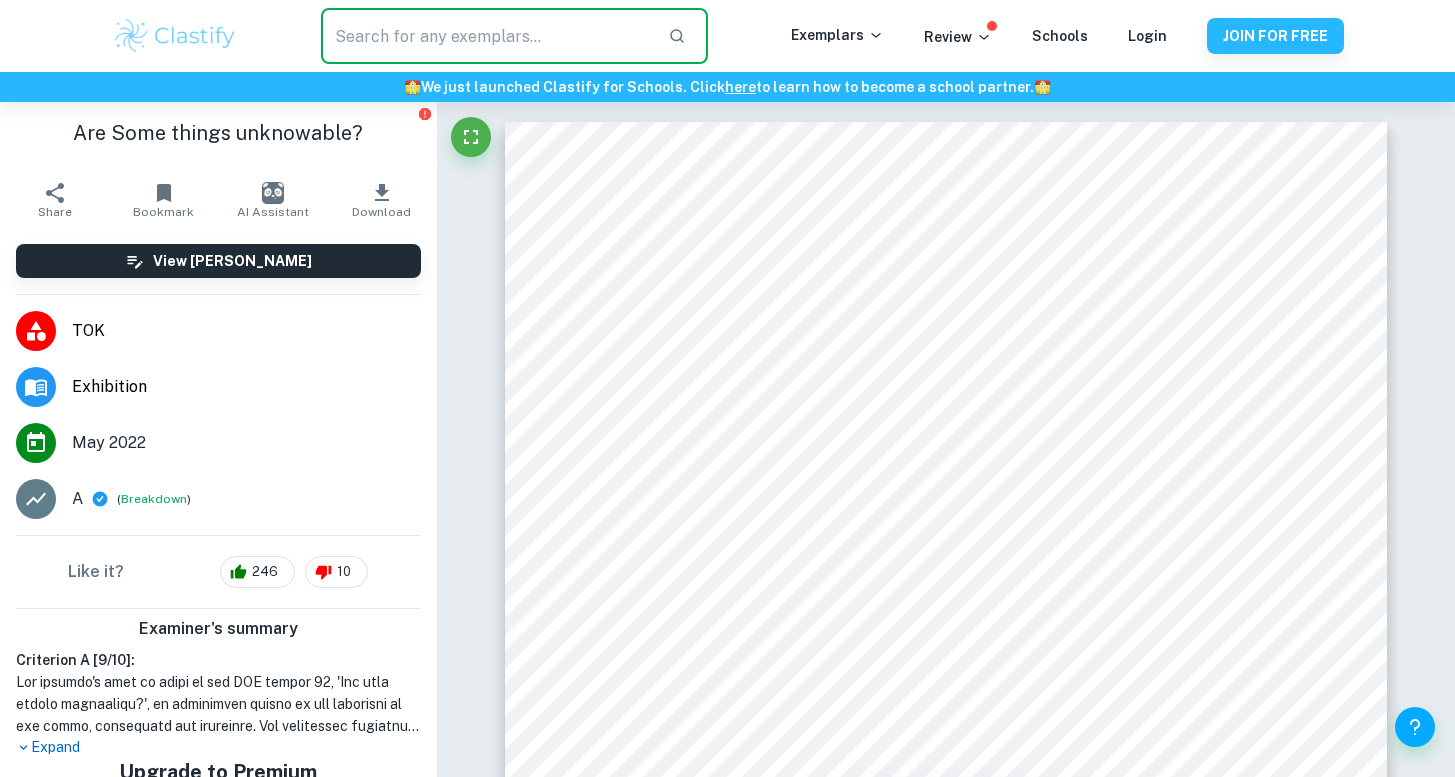 click at bounding box center (486, 36) 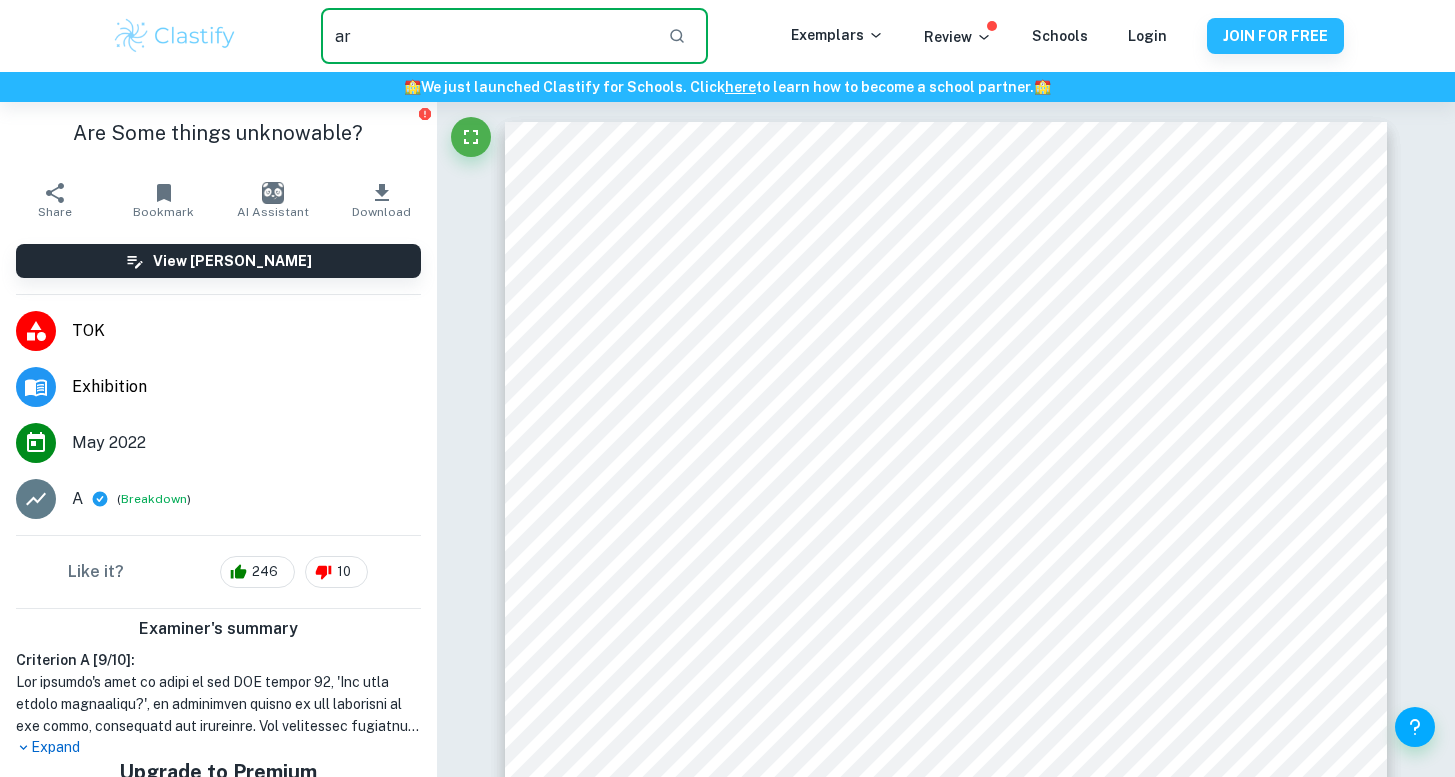 type on "a" 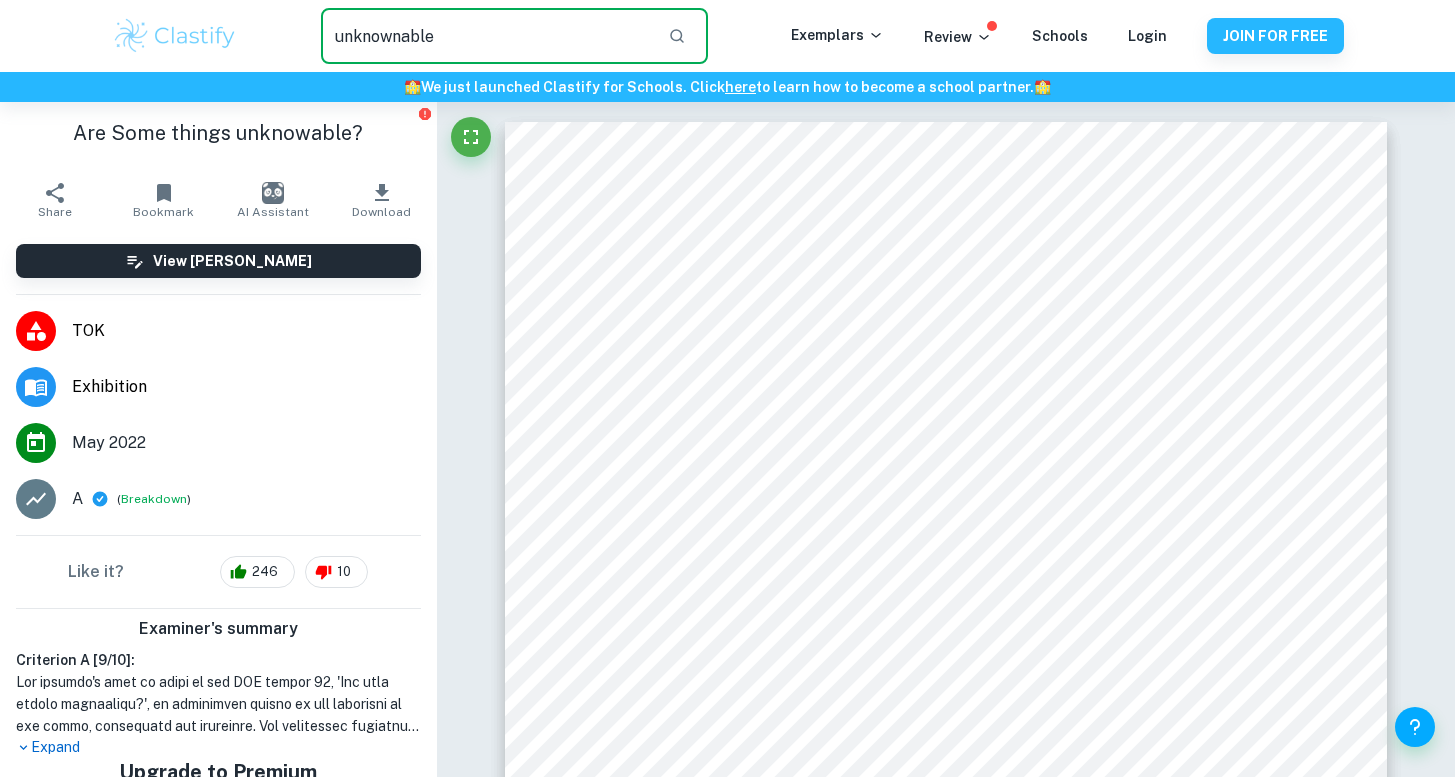 type on "unknownable" 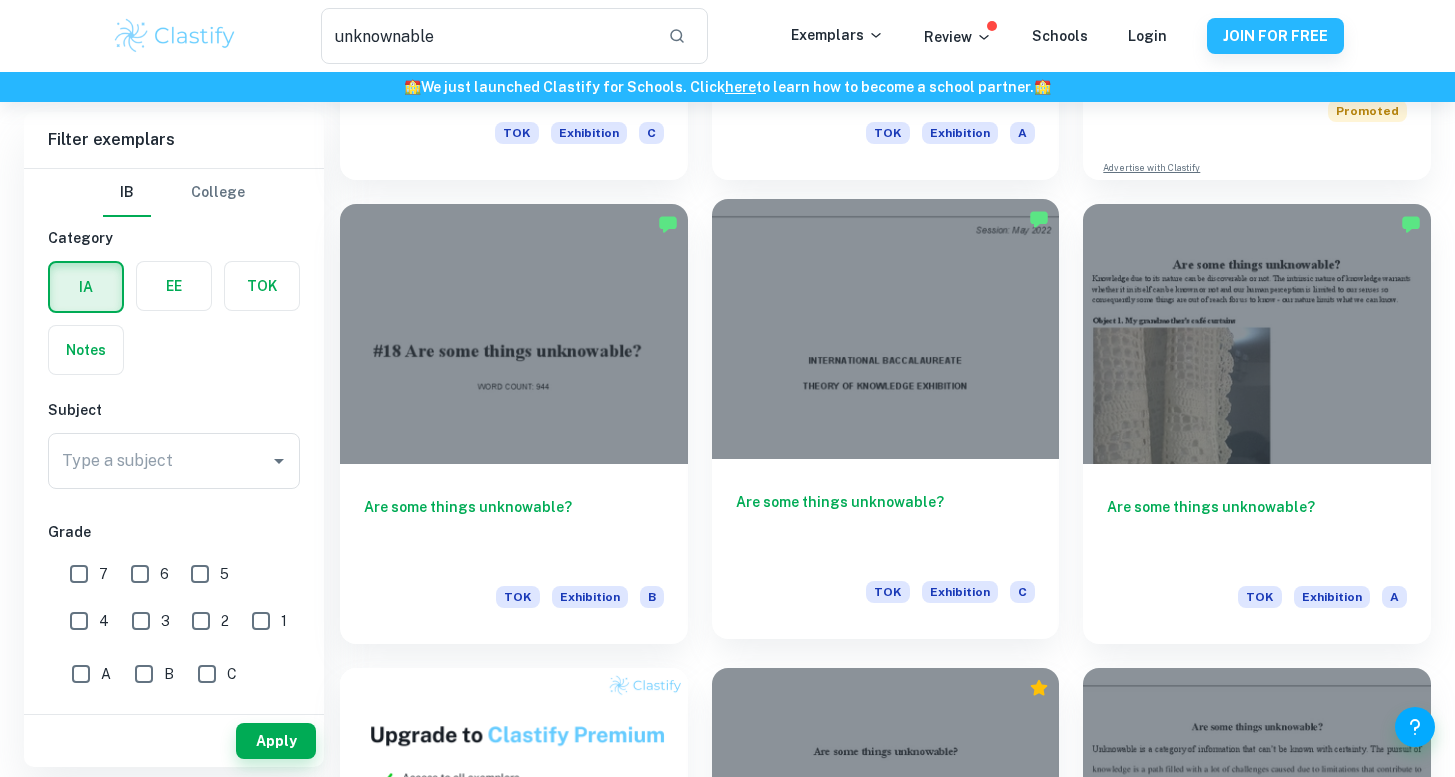 scroll, scrollTop: 545, scrollLeft: 0, axis: vertical 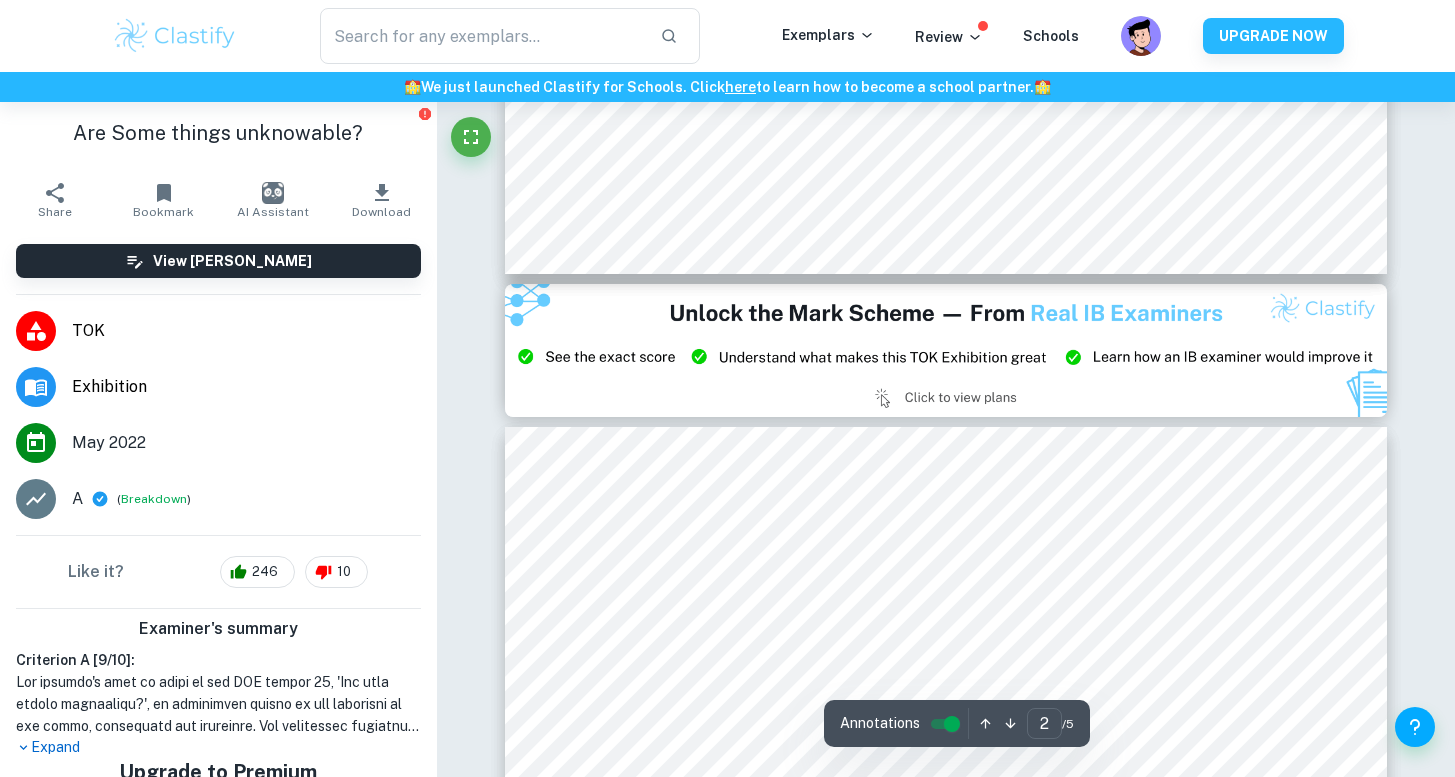type on "3" 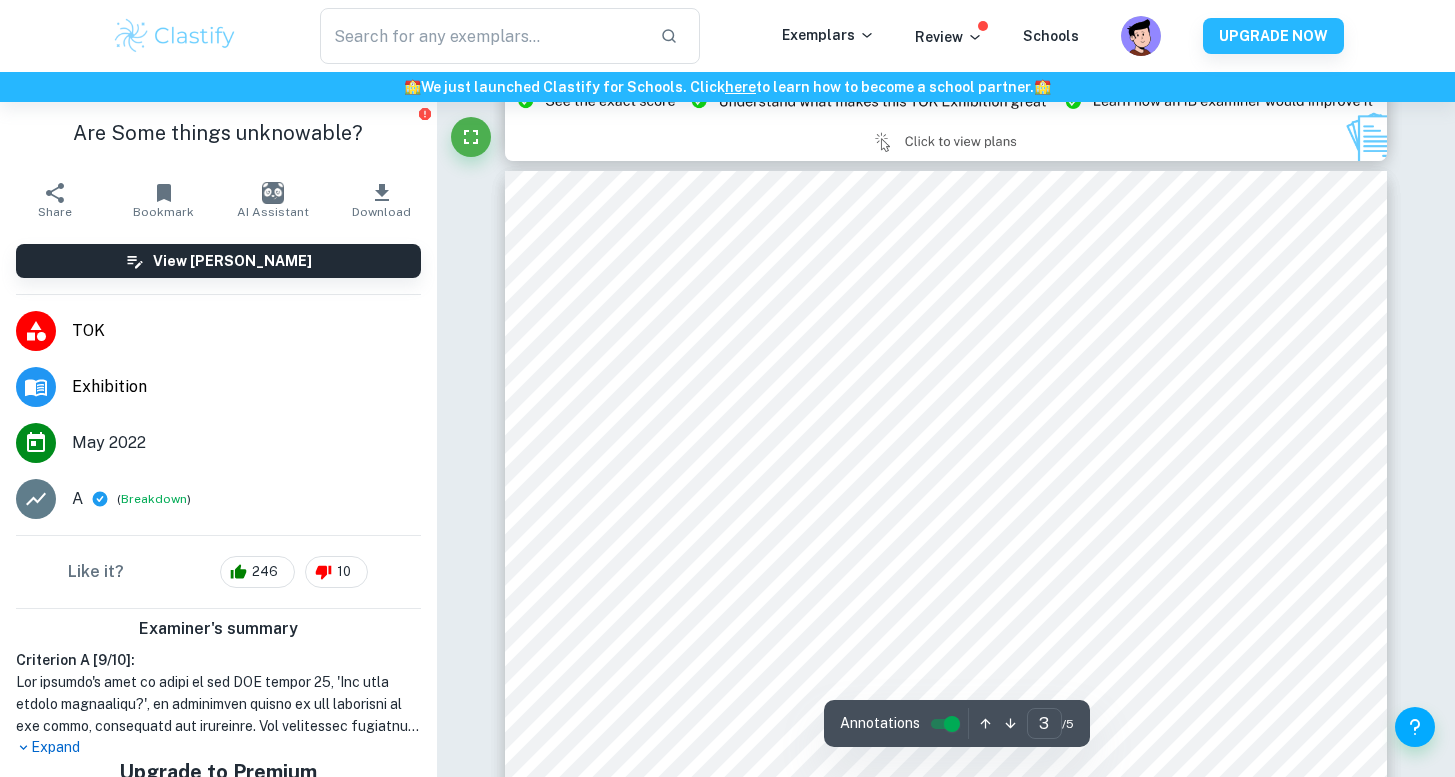 scroll, scrollTop: 2581, scrollLeft: 0, axis: vertical 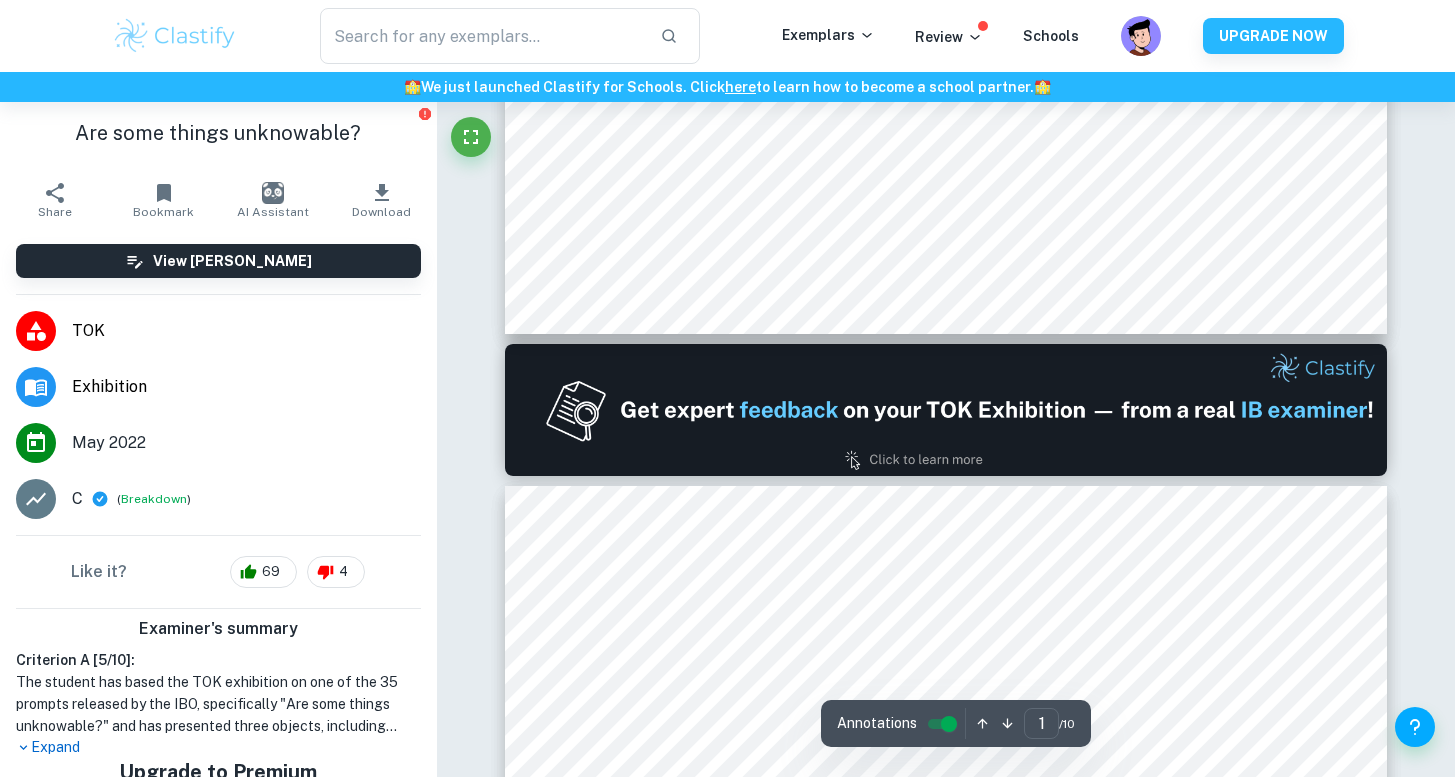 type on "2" 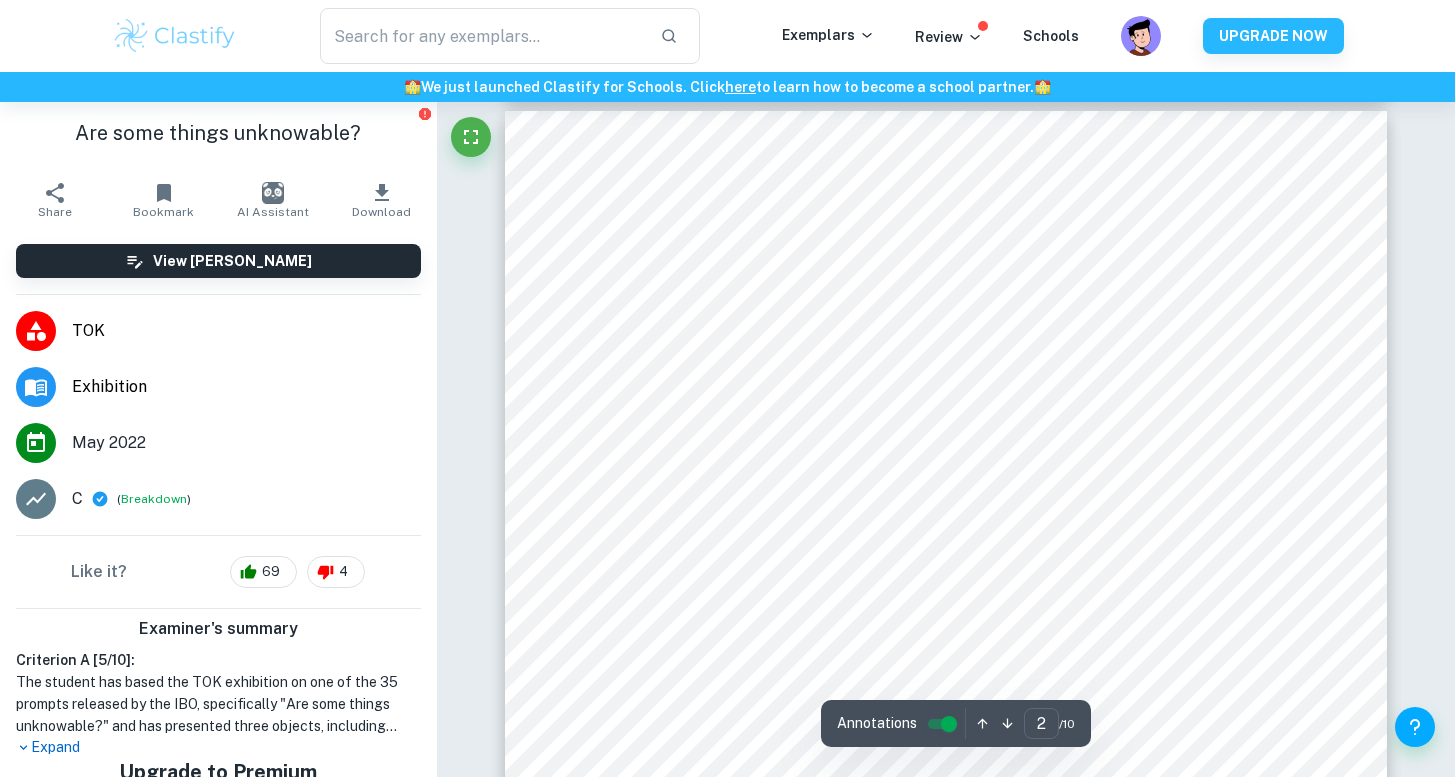 scroll, scrollTop: 1411, scrollLeft: 0, axis: vertical 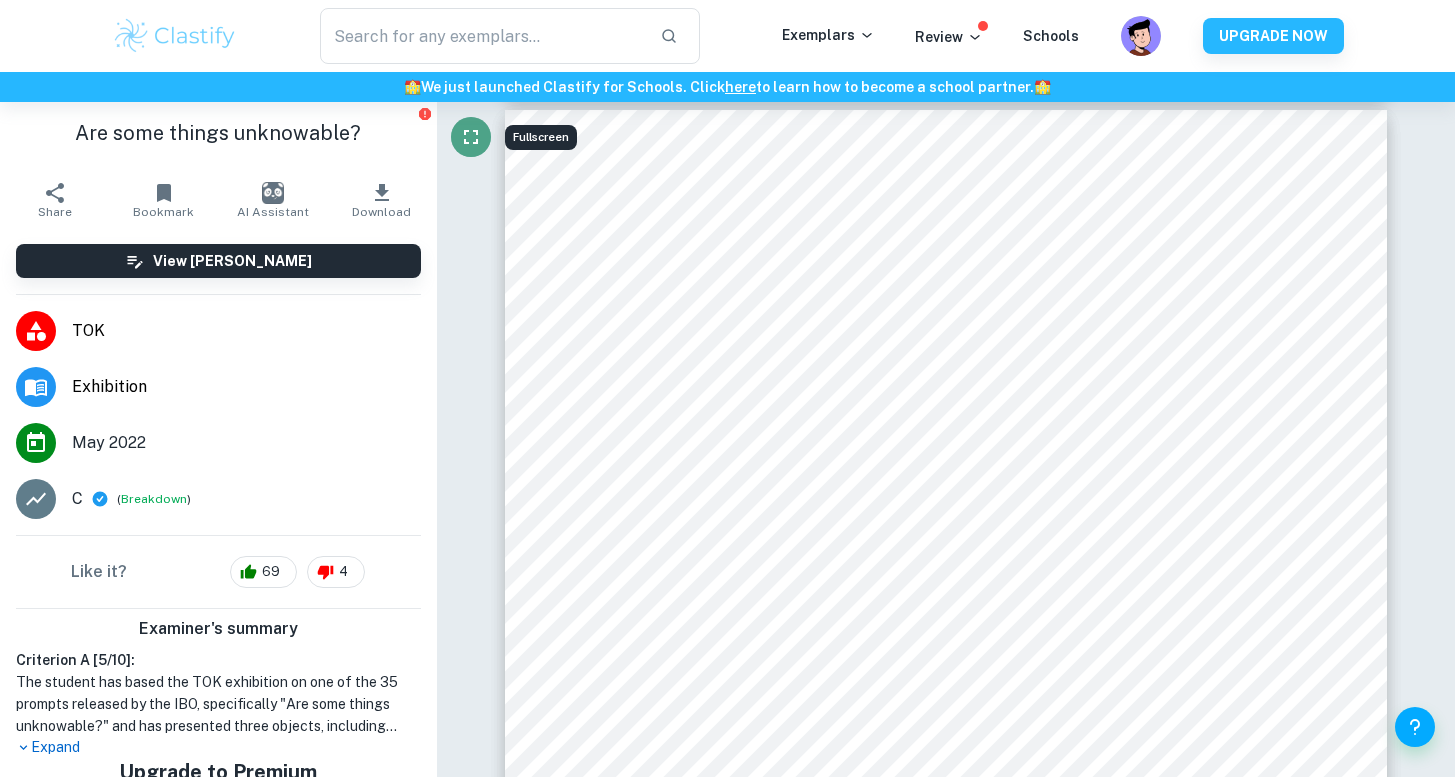 click at bounding box center [471, 137] 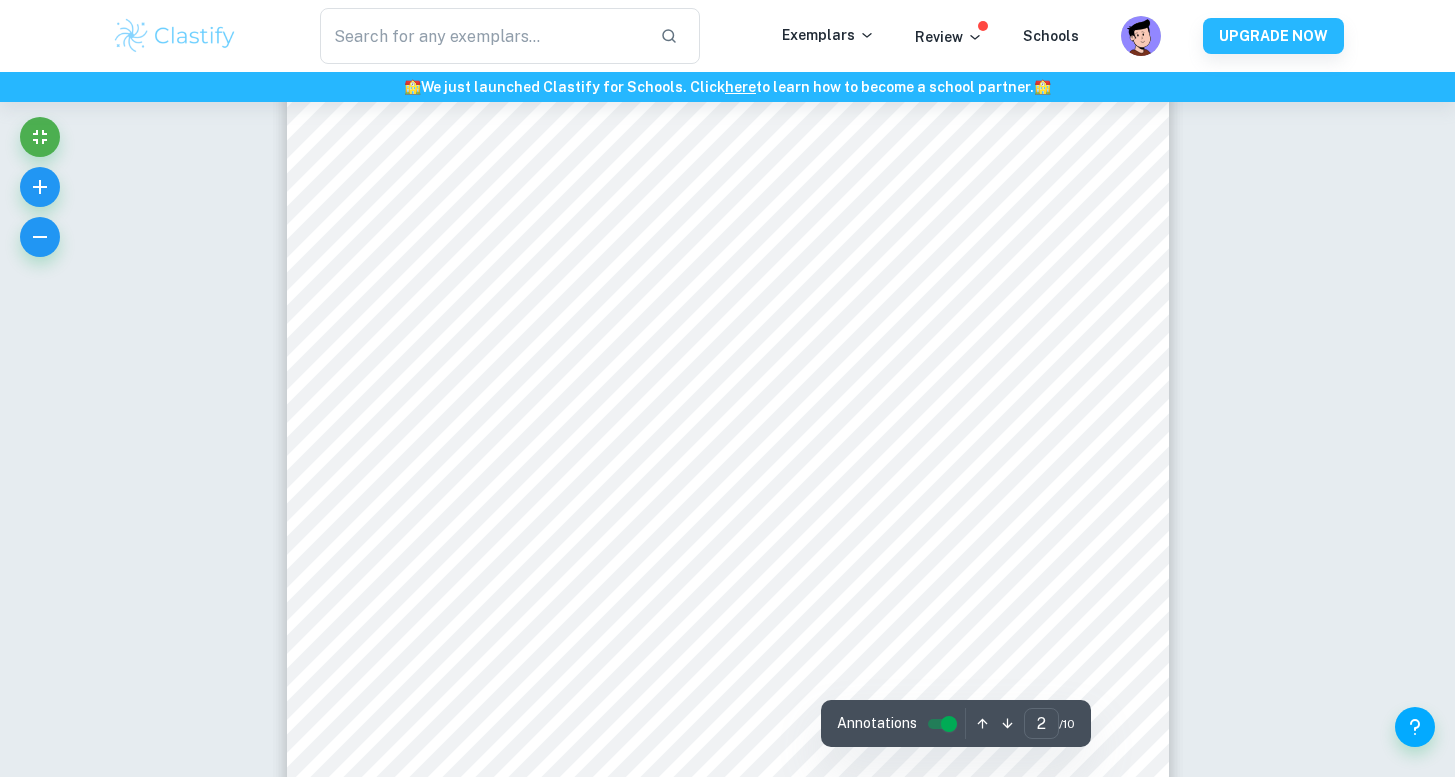 scroll, scrollTop: 1688, scrollLeft: 0, axis: vertical 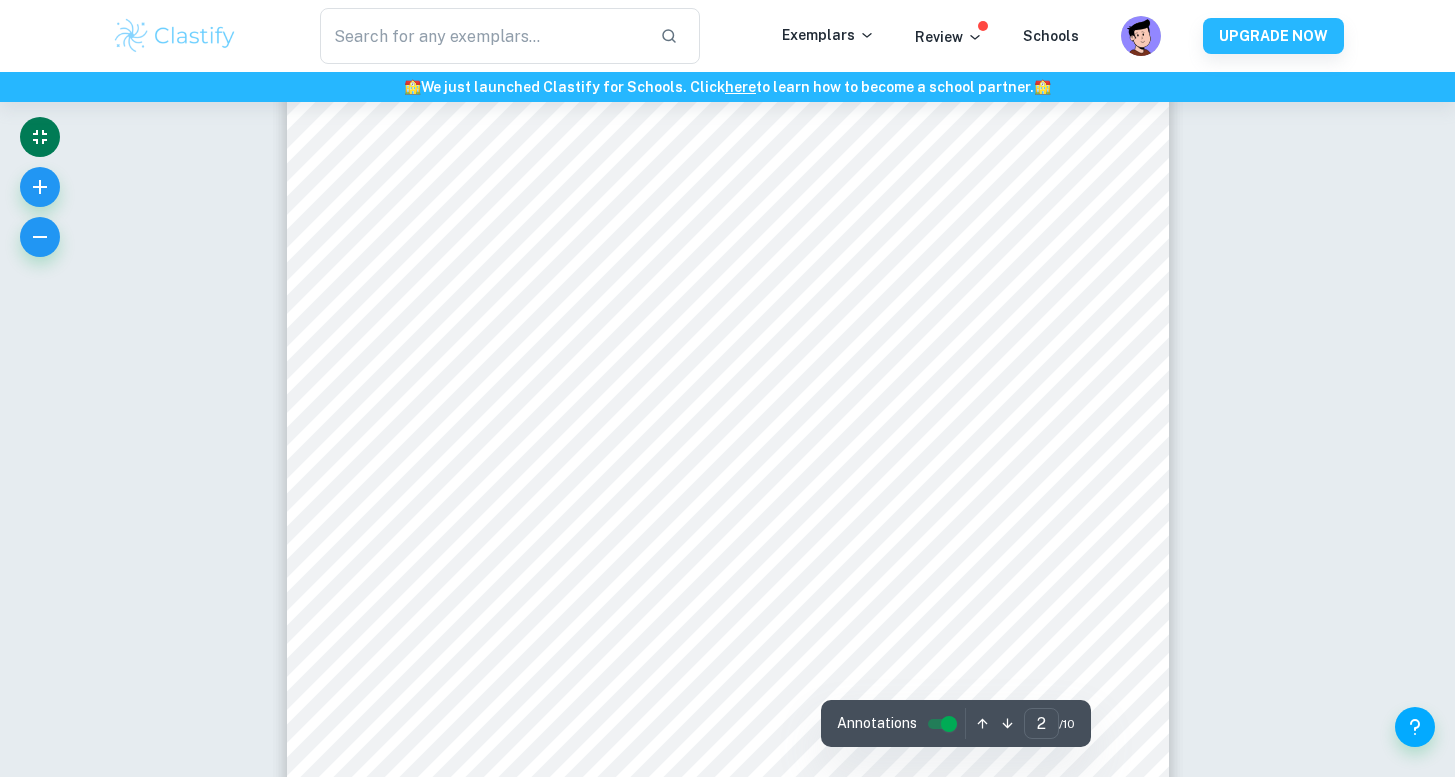 click at bounding box center [40, 137] 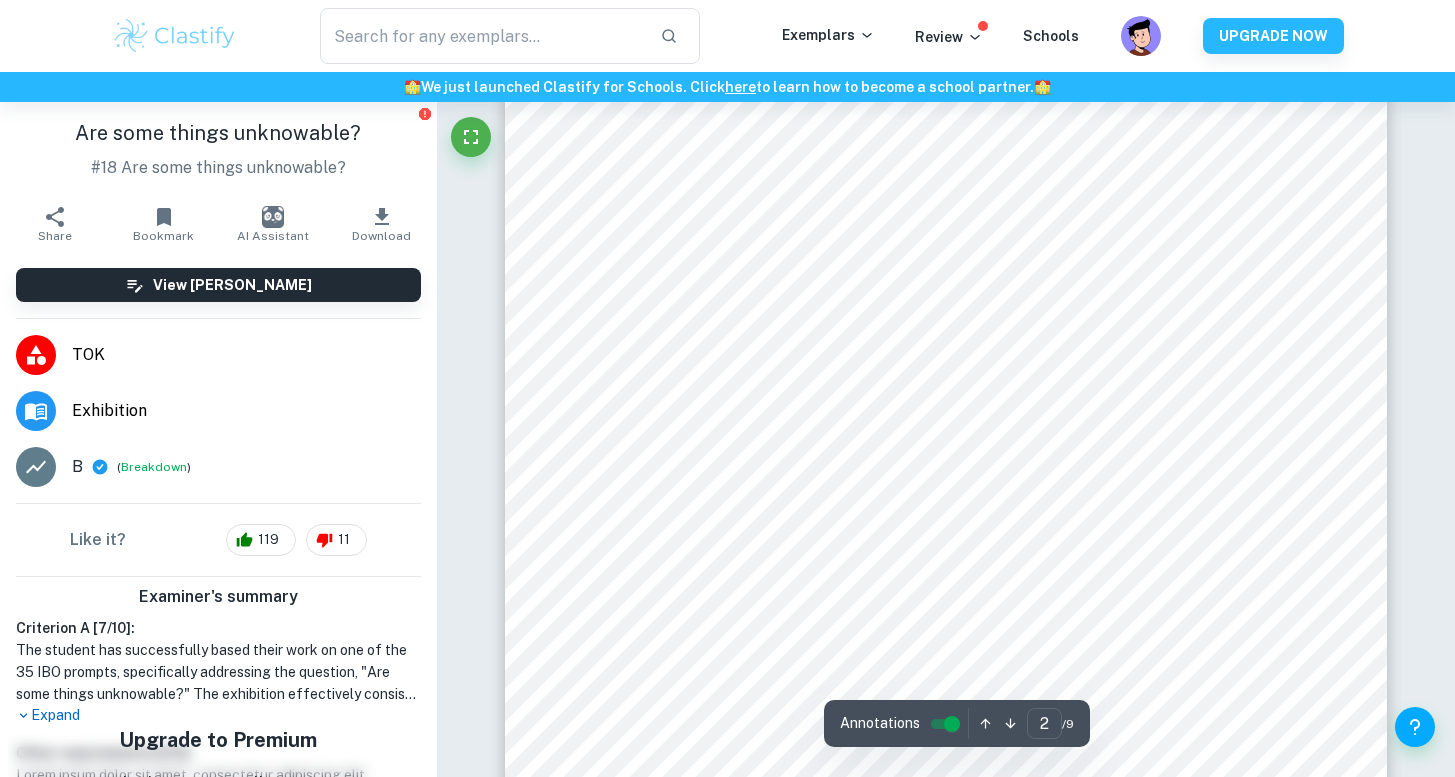 scroll, scrollTop: 1437, scrollLeft: 0, axis: vertical 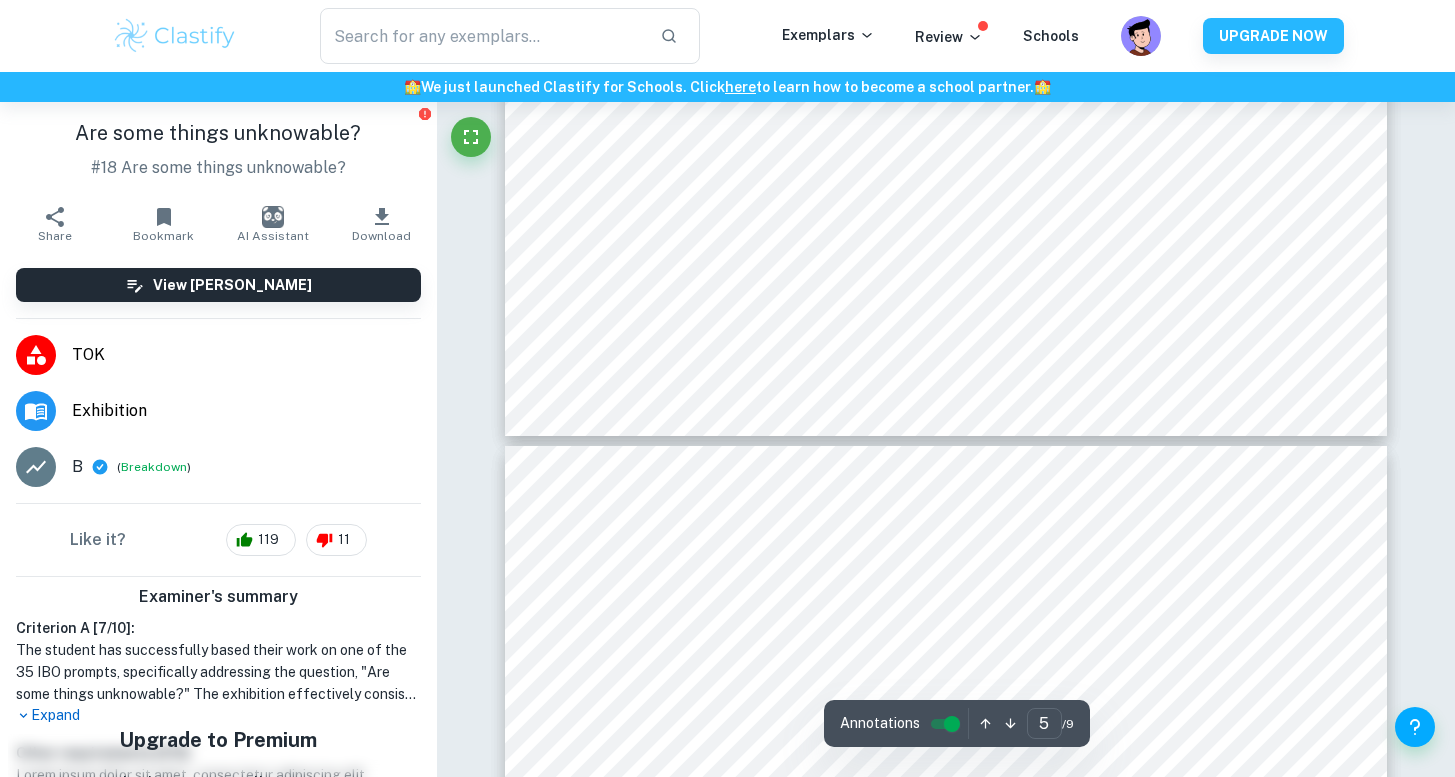 type on "6" 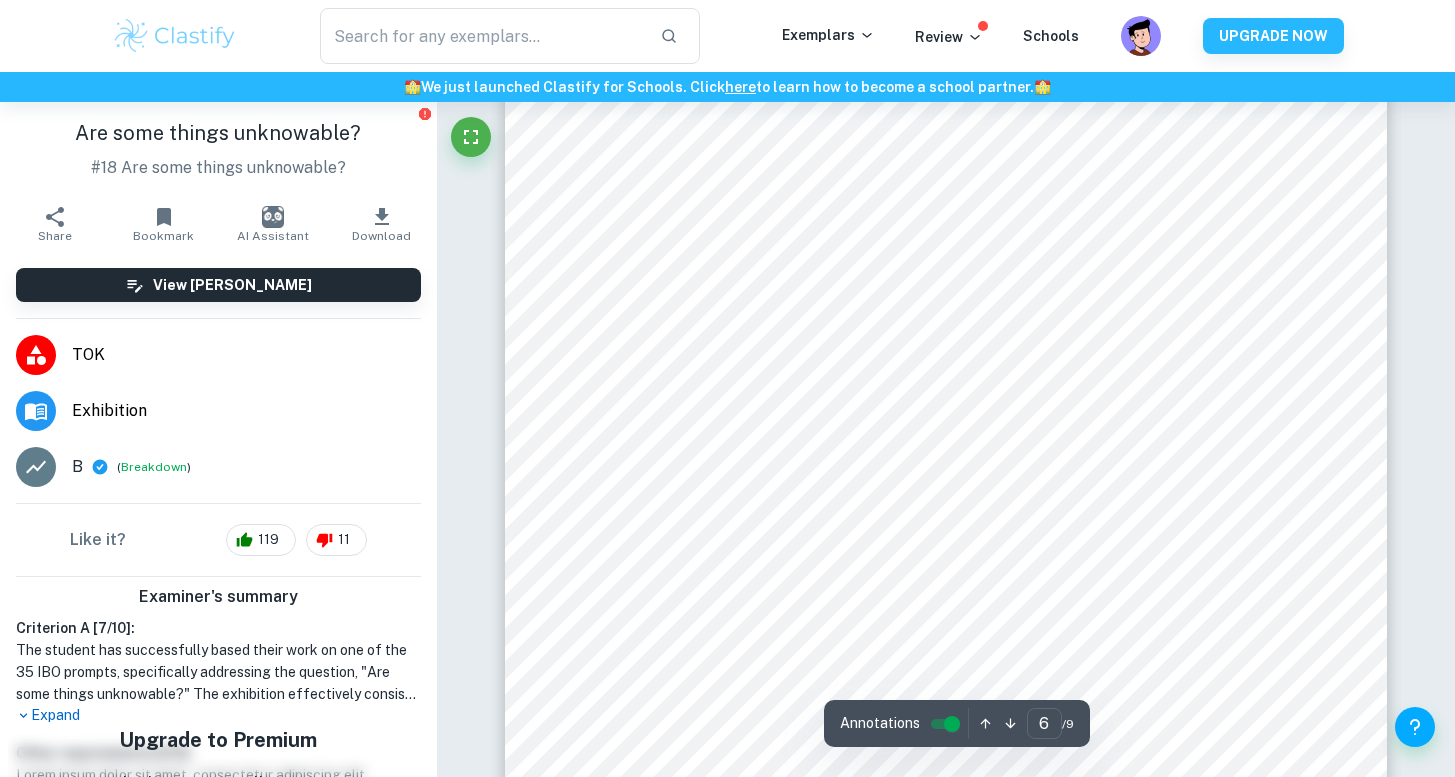 scroll, scrollTop: 6426, scrollLeft: 0, axis: vertical 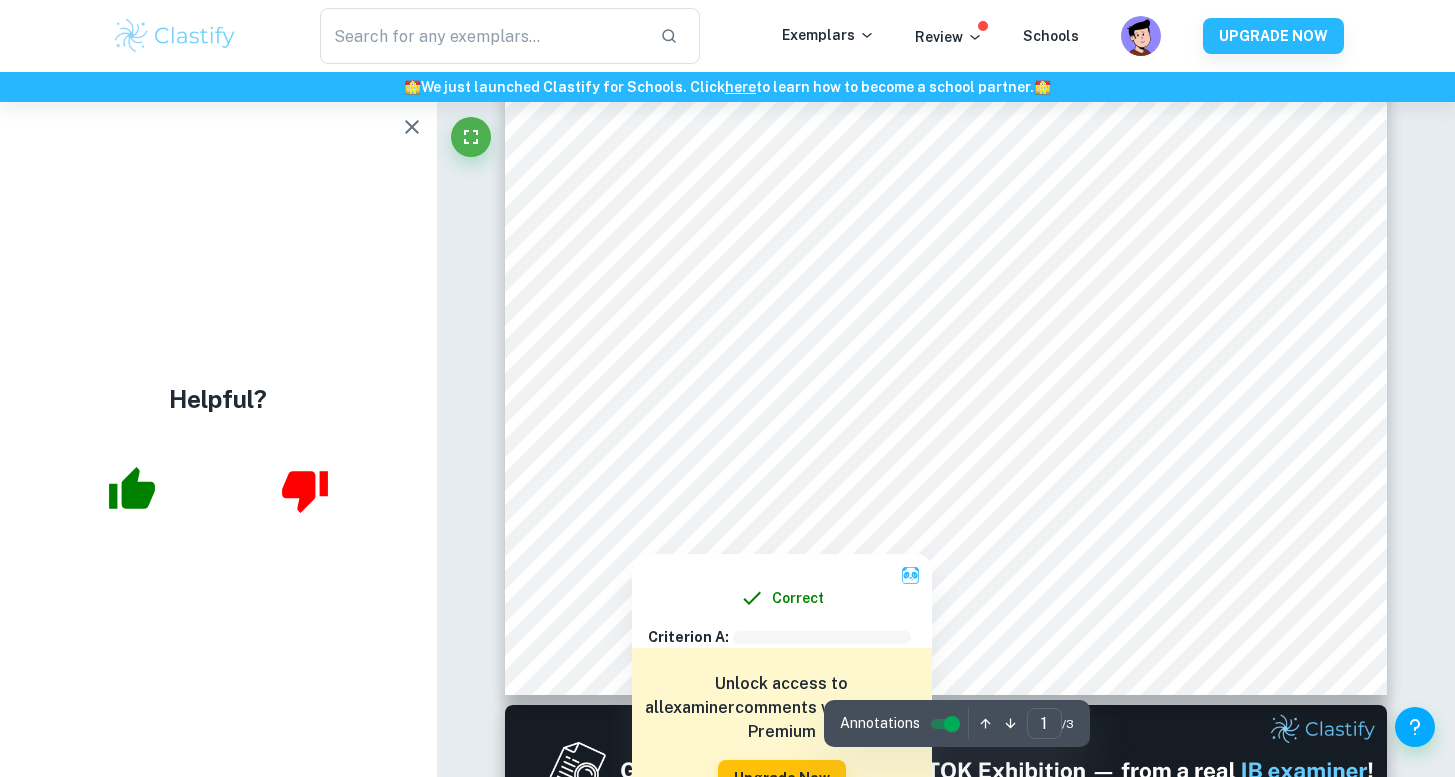 click at bounding box center [437, -571] 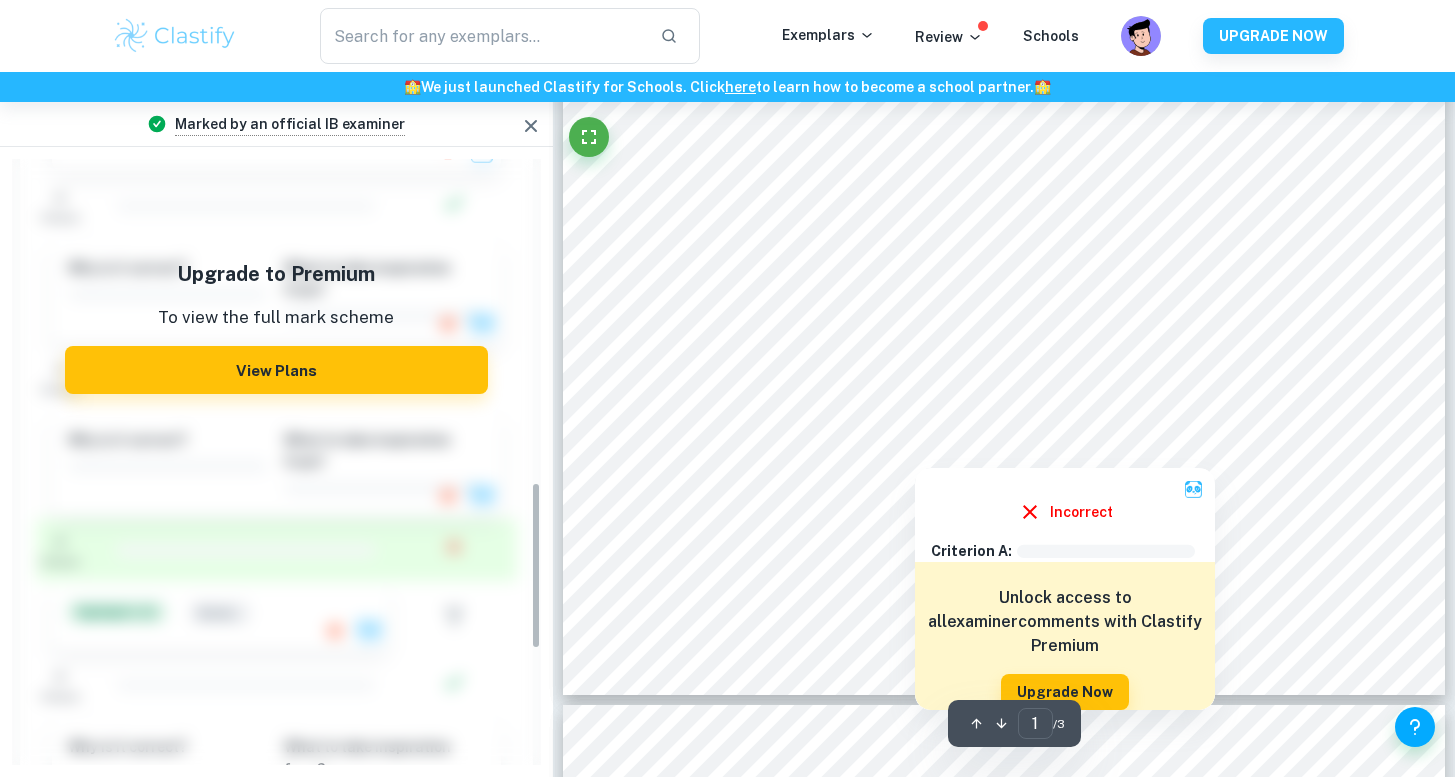 scroll, scrollTop: 1167, scrollLeft: 0, axis: vertical 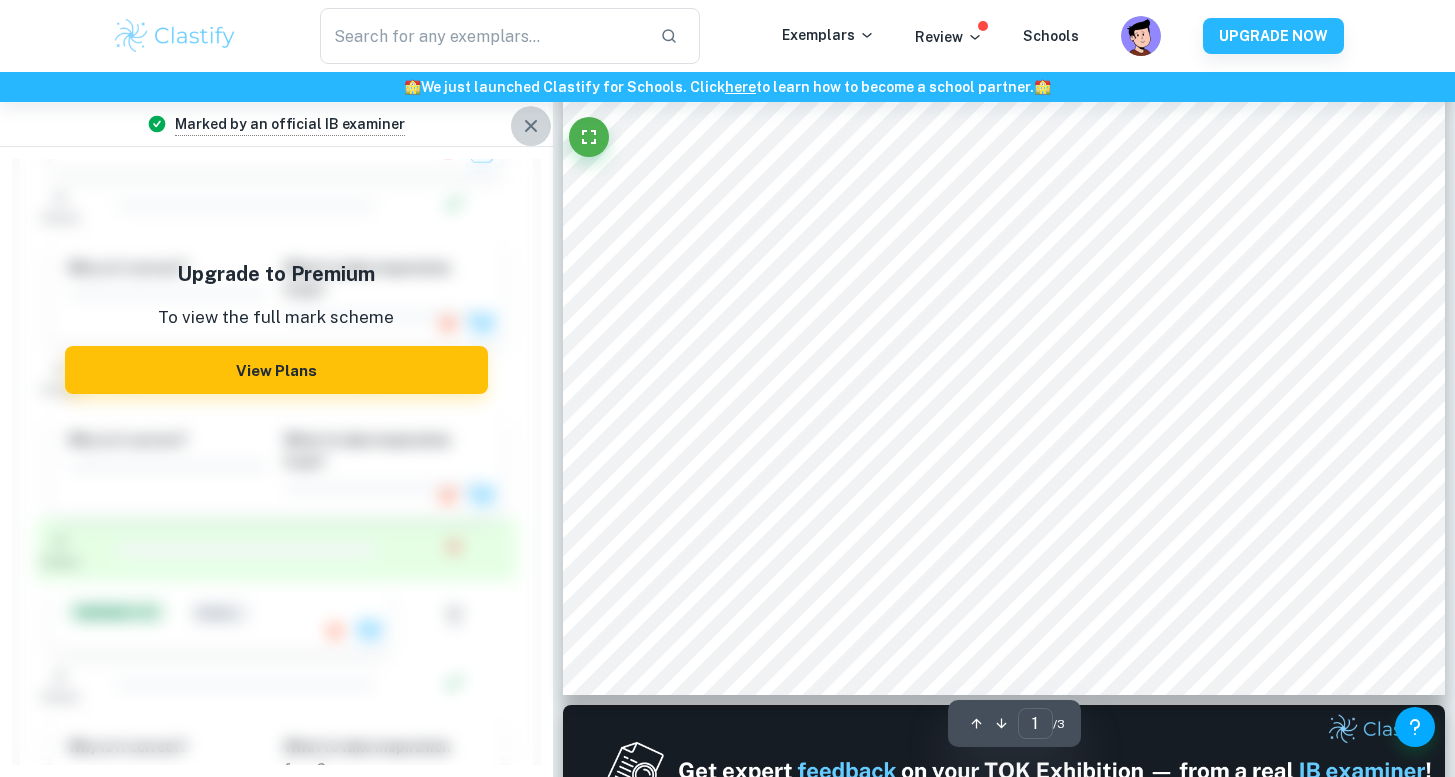 click 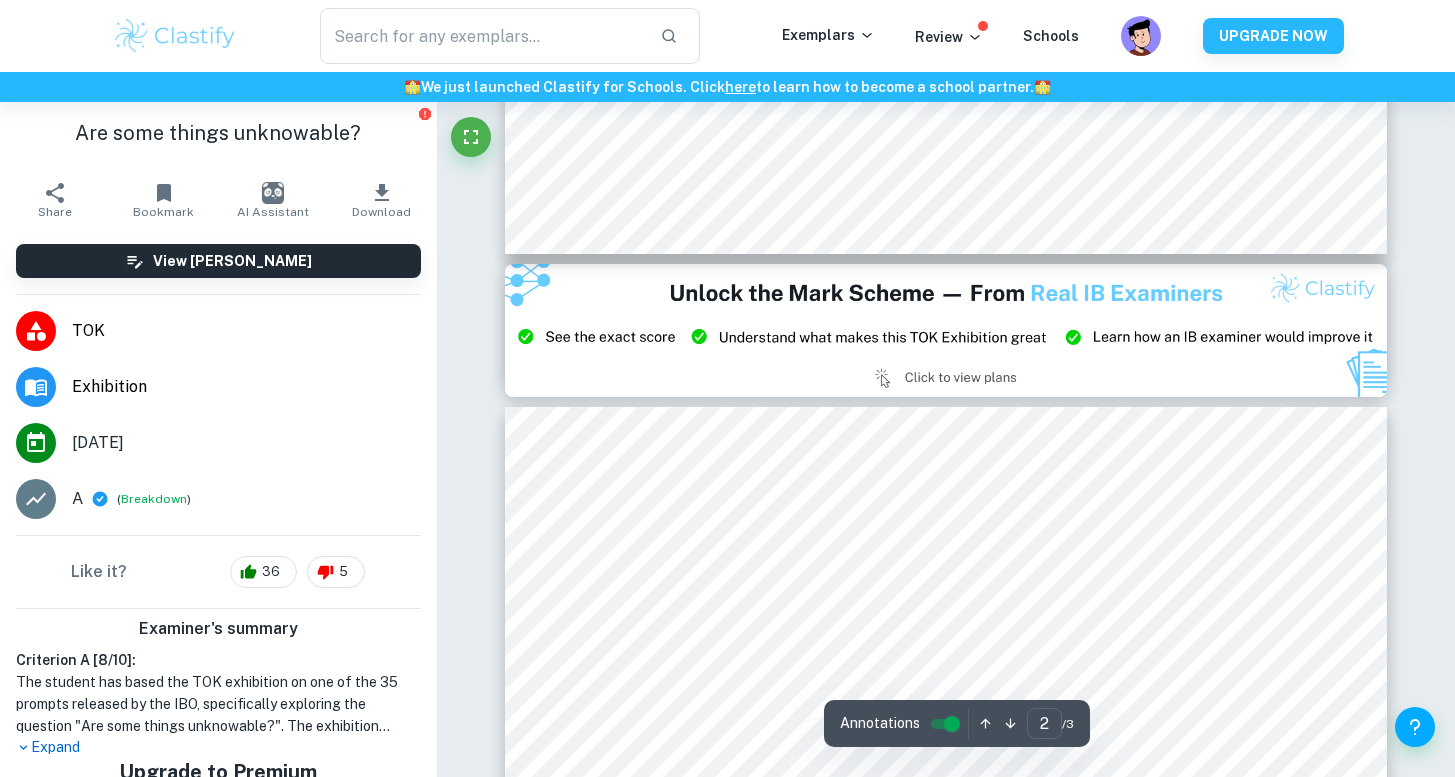 type on "3" 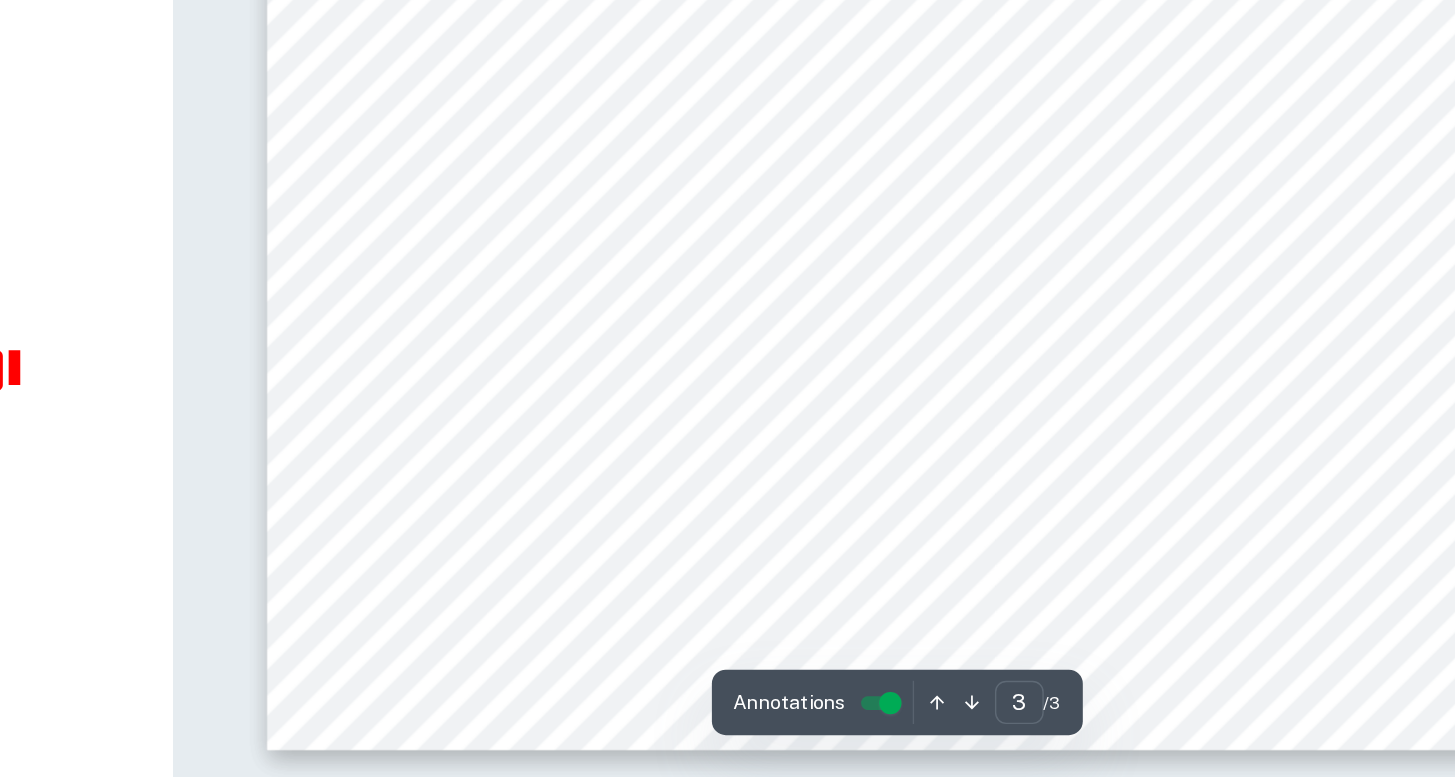 scroll, scrollTop: 3407, scrollLeft: 0, axis: vertical 